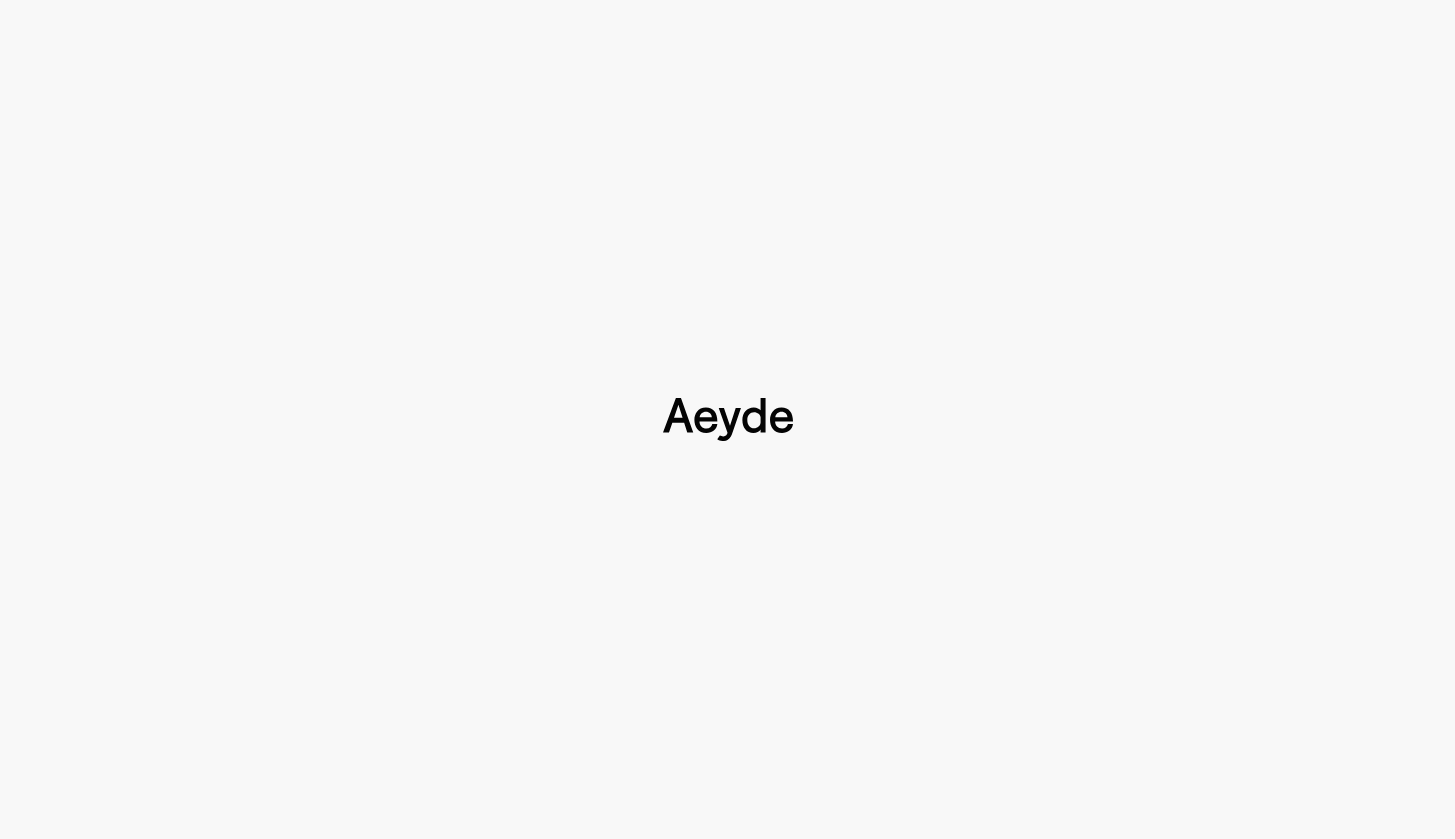 type 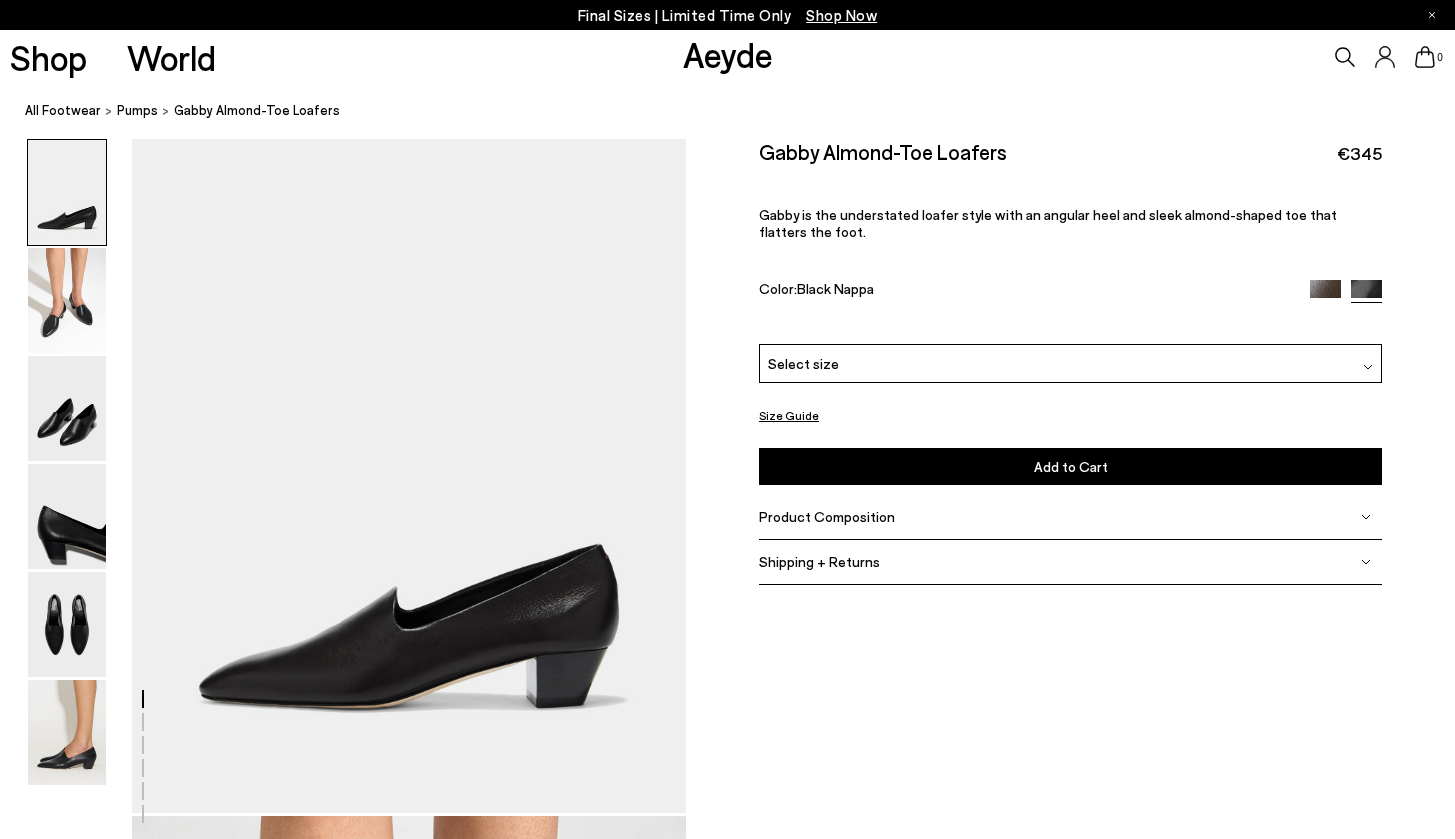 scroll, scrollTop: 34, scrollLeft: 0, axis: vertical 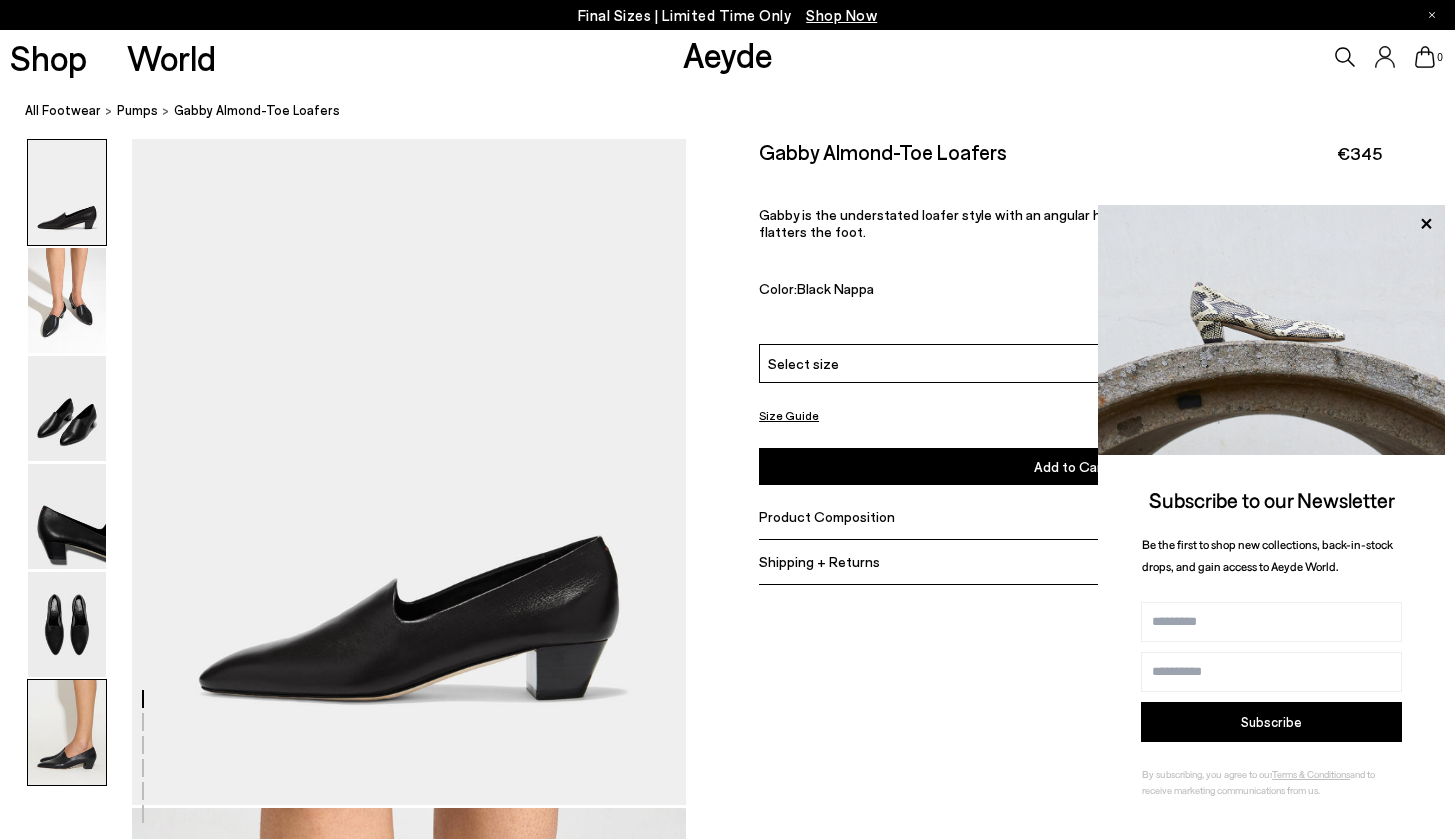 click at bounding box center [67, 732] 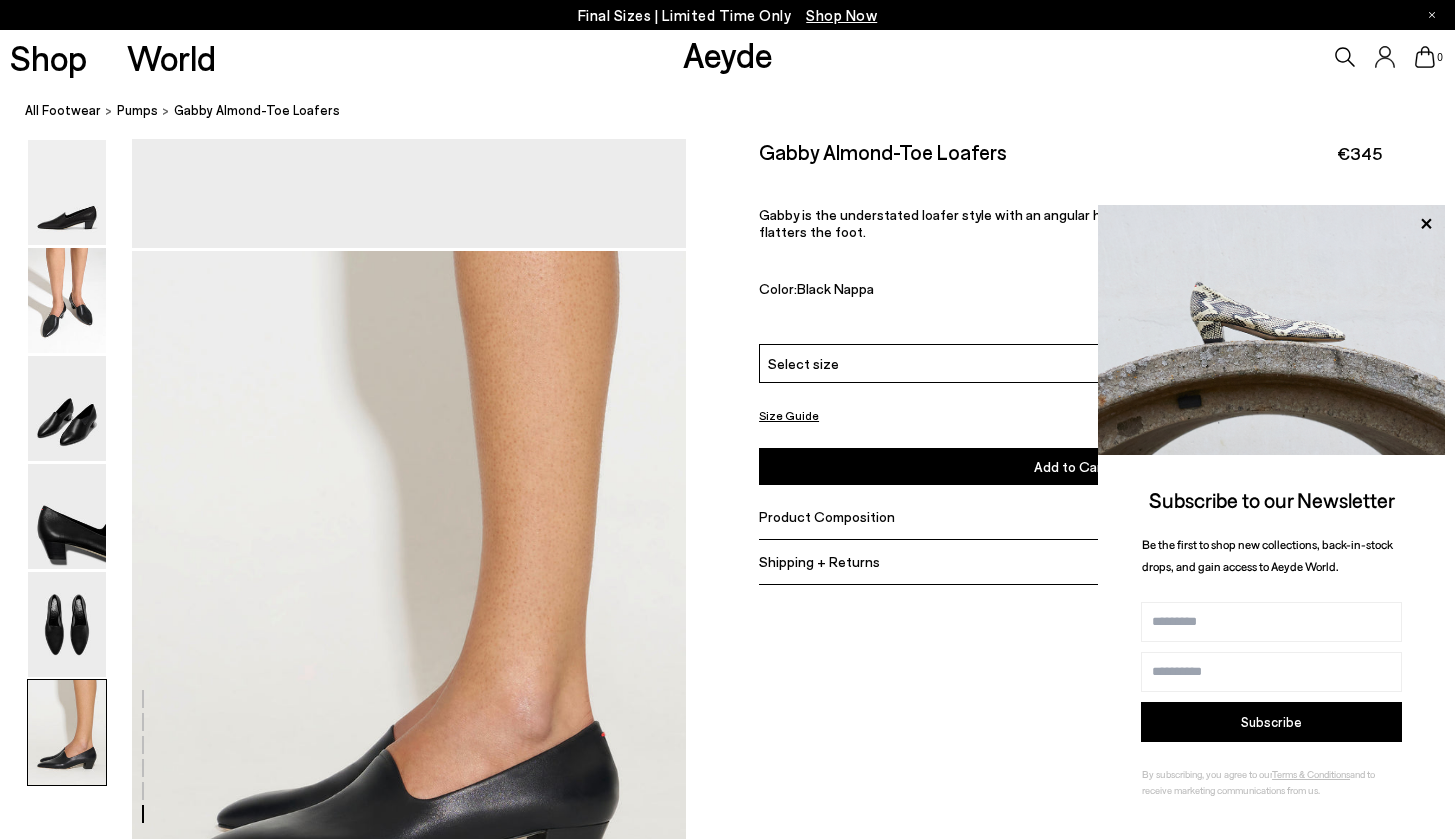 scroll, scrollTop: 3576, scrollLeft: 0, axis: vertical 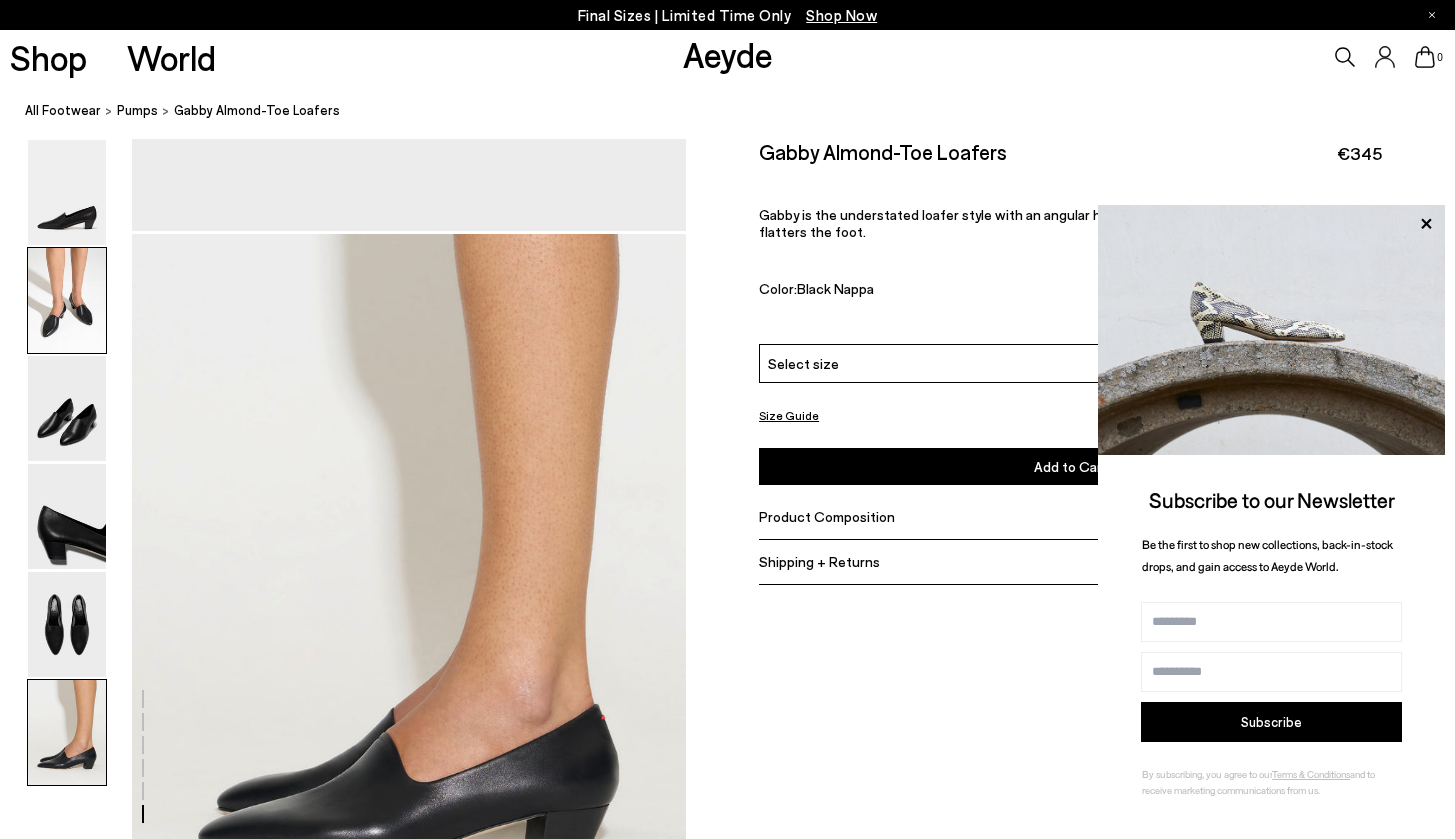 click at bounding box center (67, 300) 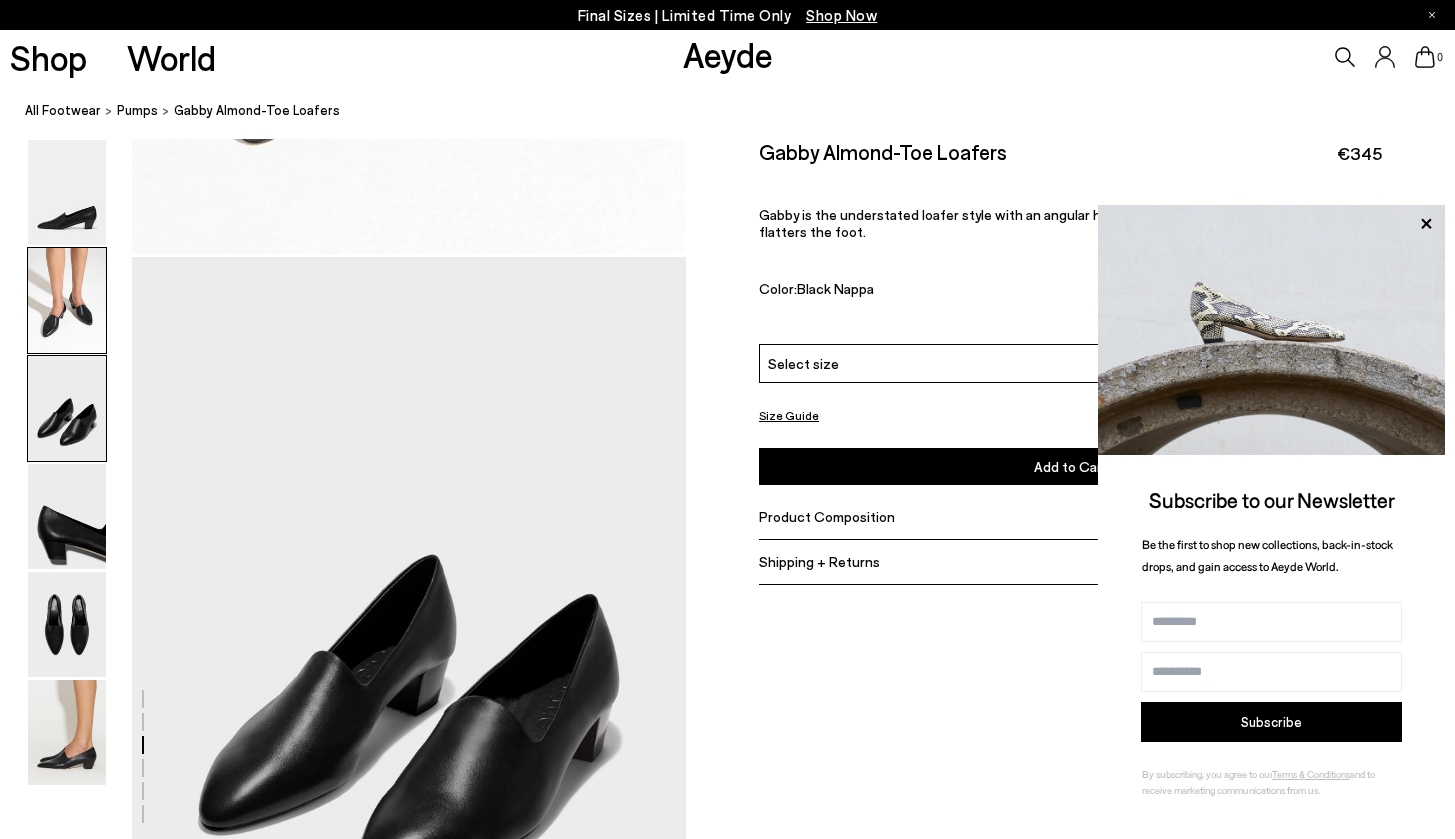 scroll, scrollTop: 704, scrollLeft: 0, axis: vertical 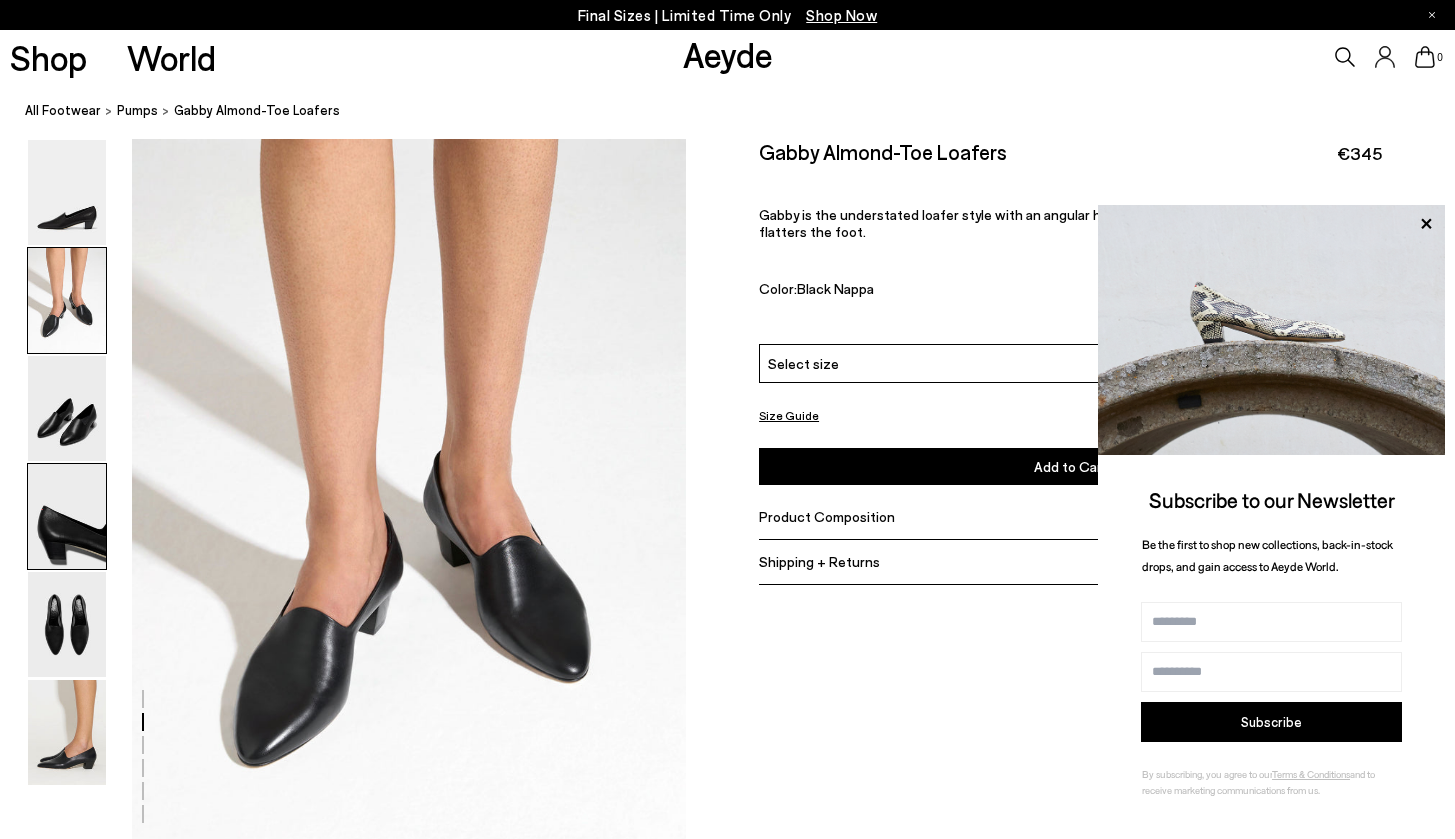 click at bounding box center [67, 516] 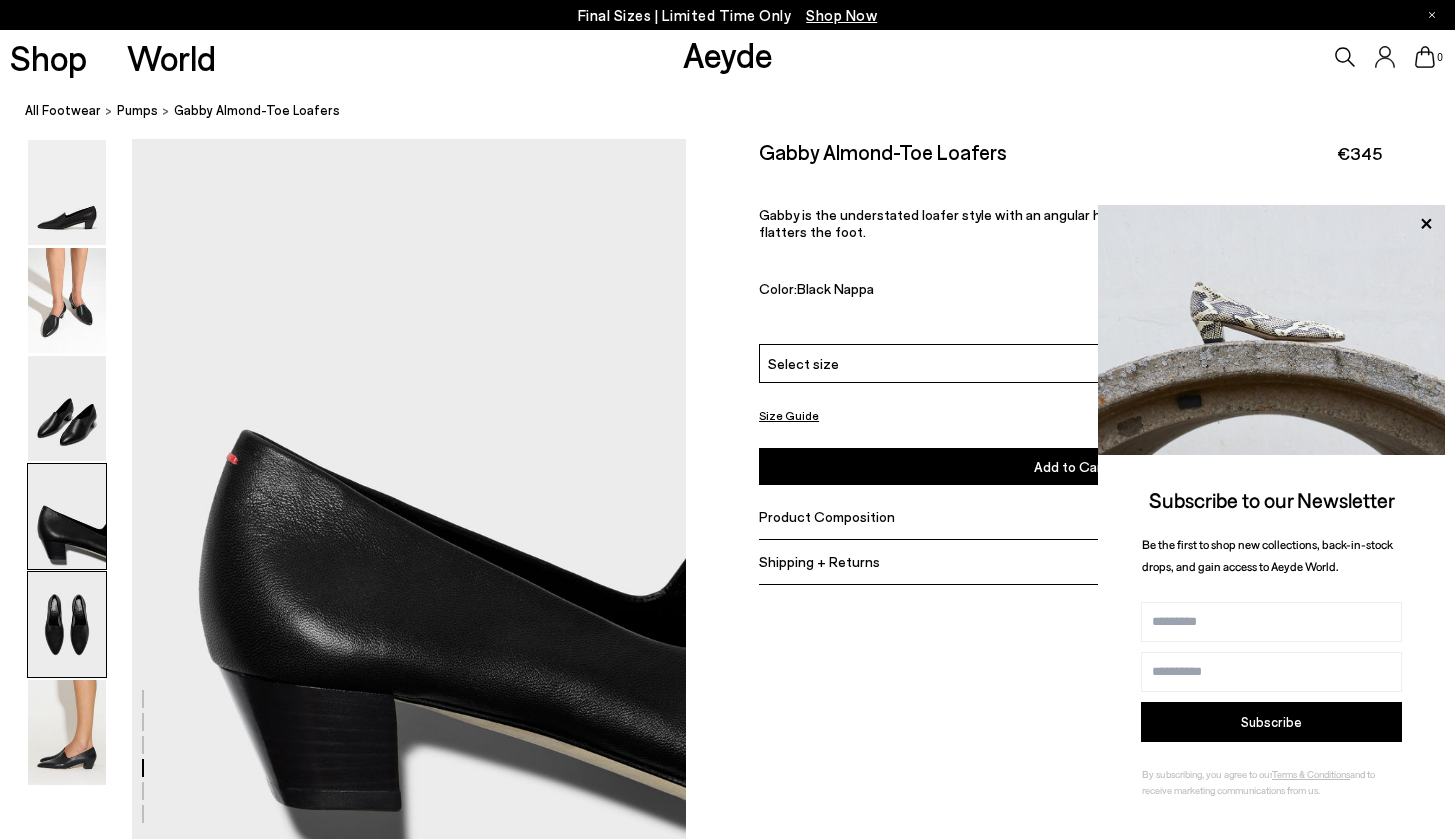 click at bounding box center [67, 624] 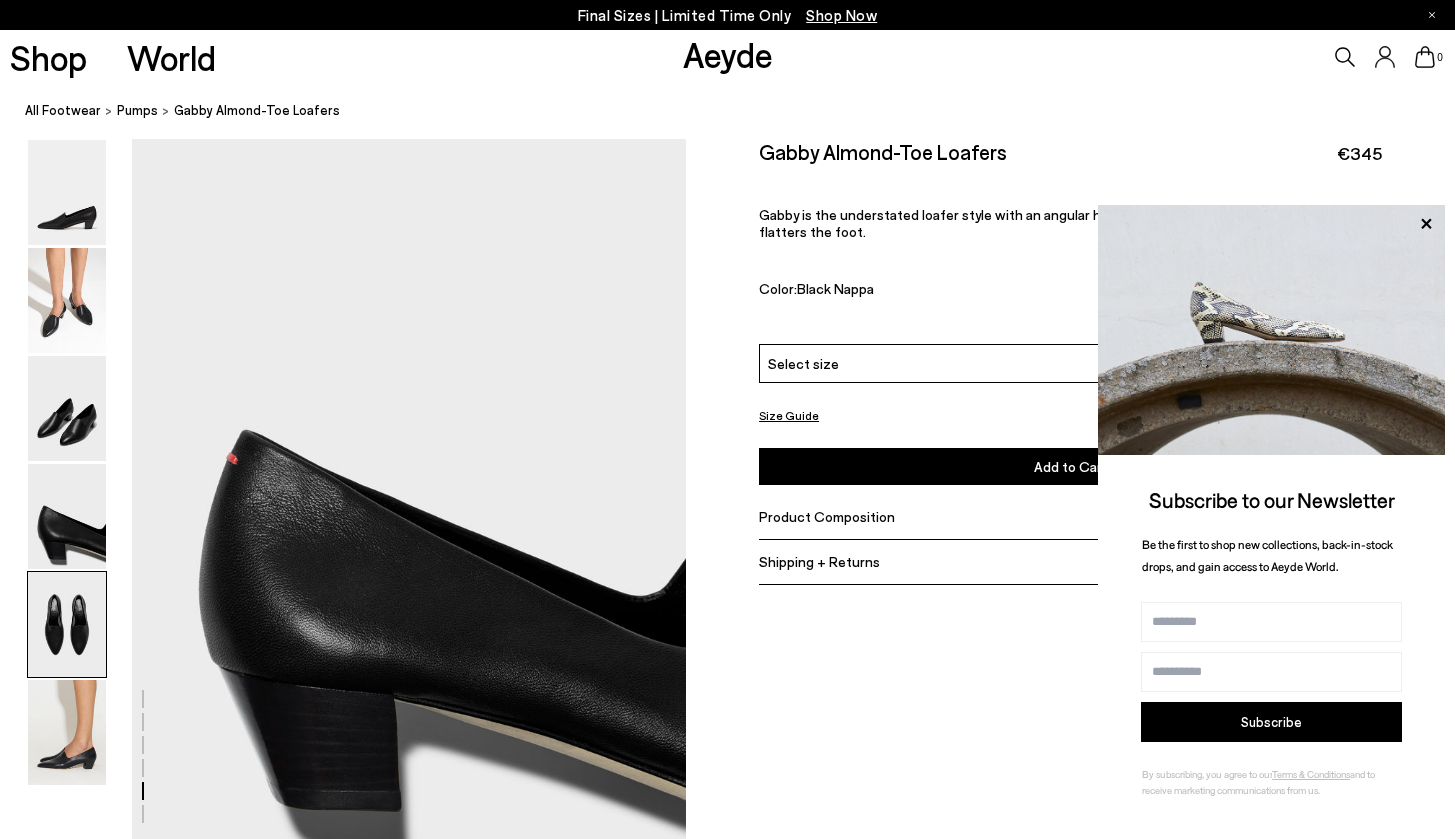 scroll, scrollTop: 2930, scrollLeft: 0, axis: vertical 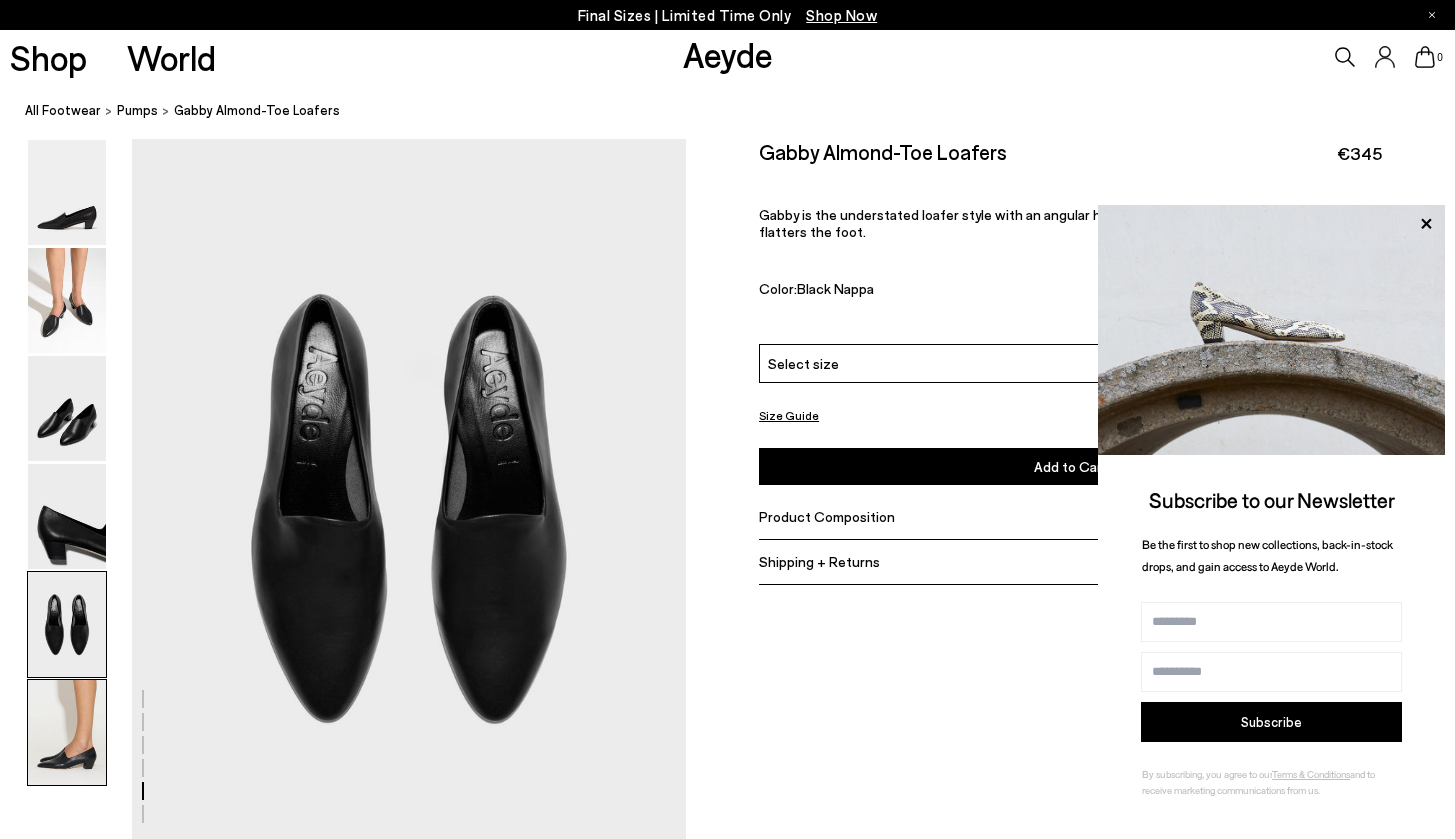 click at bounding box center (67, 732) 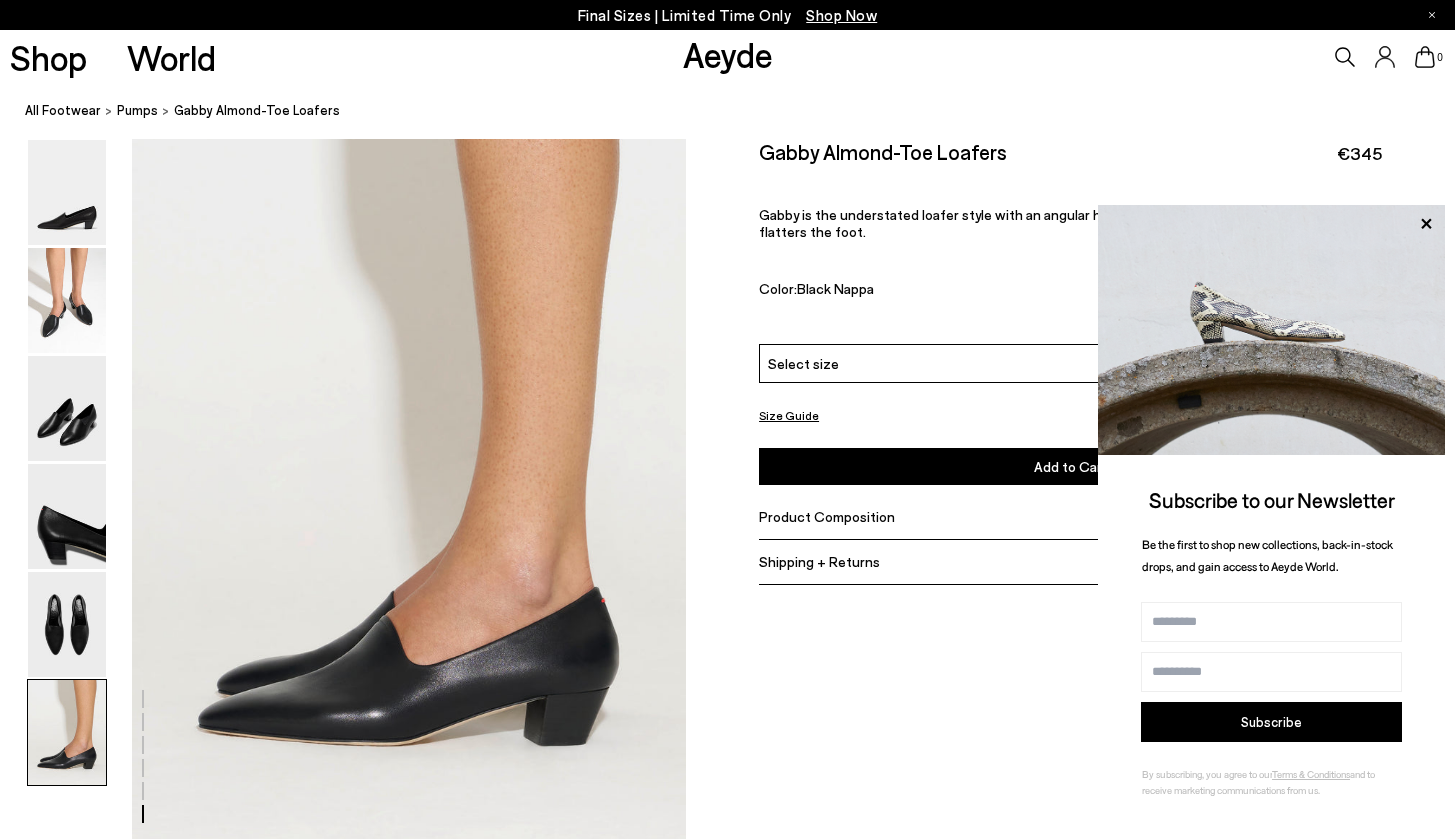 scroll, scrollTop: 3810, scrollLeft: 0, axis: vertical 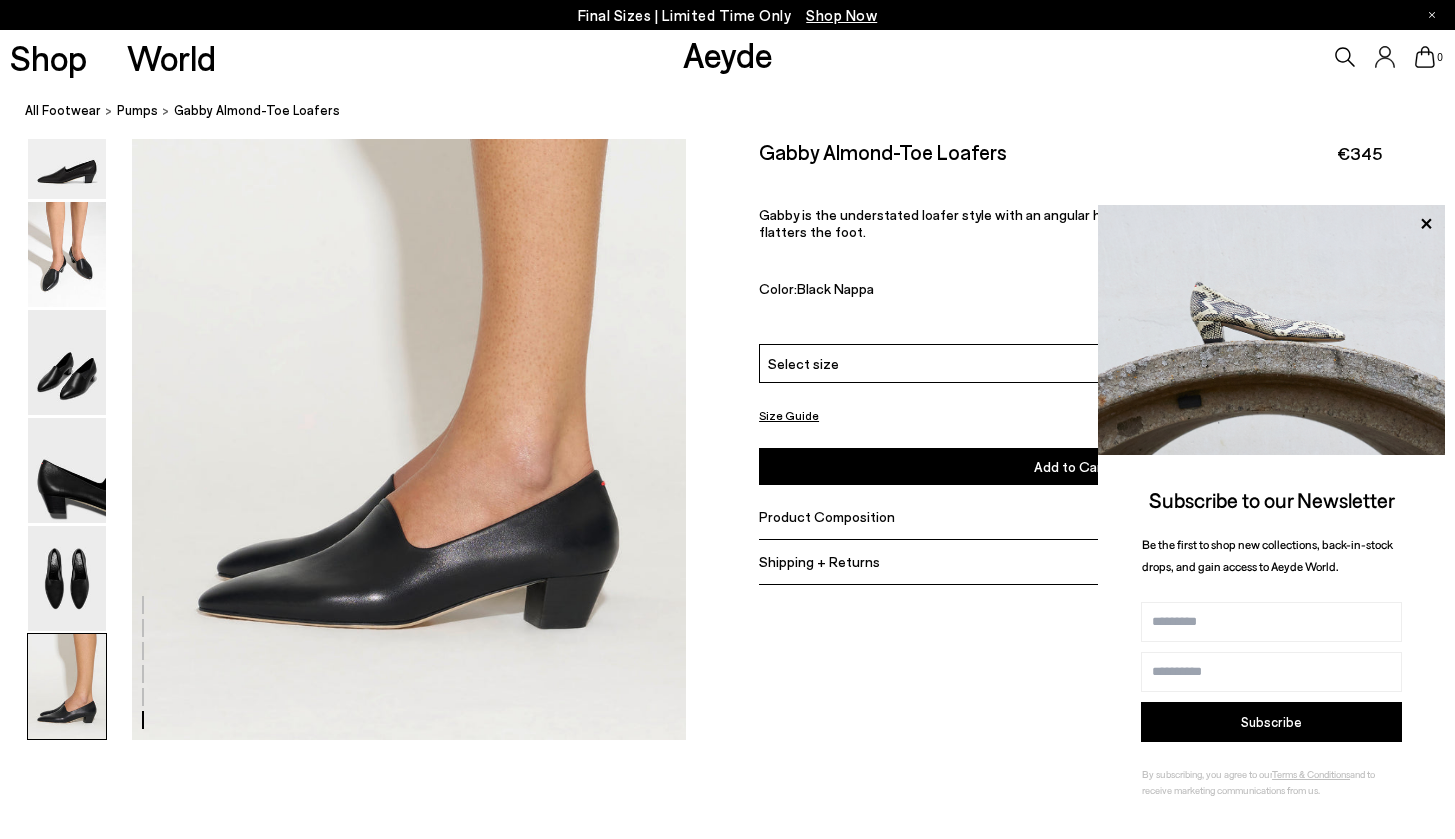 click at bounding box center (727, -1466) 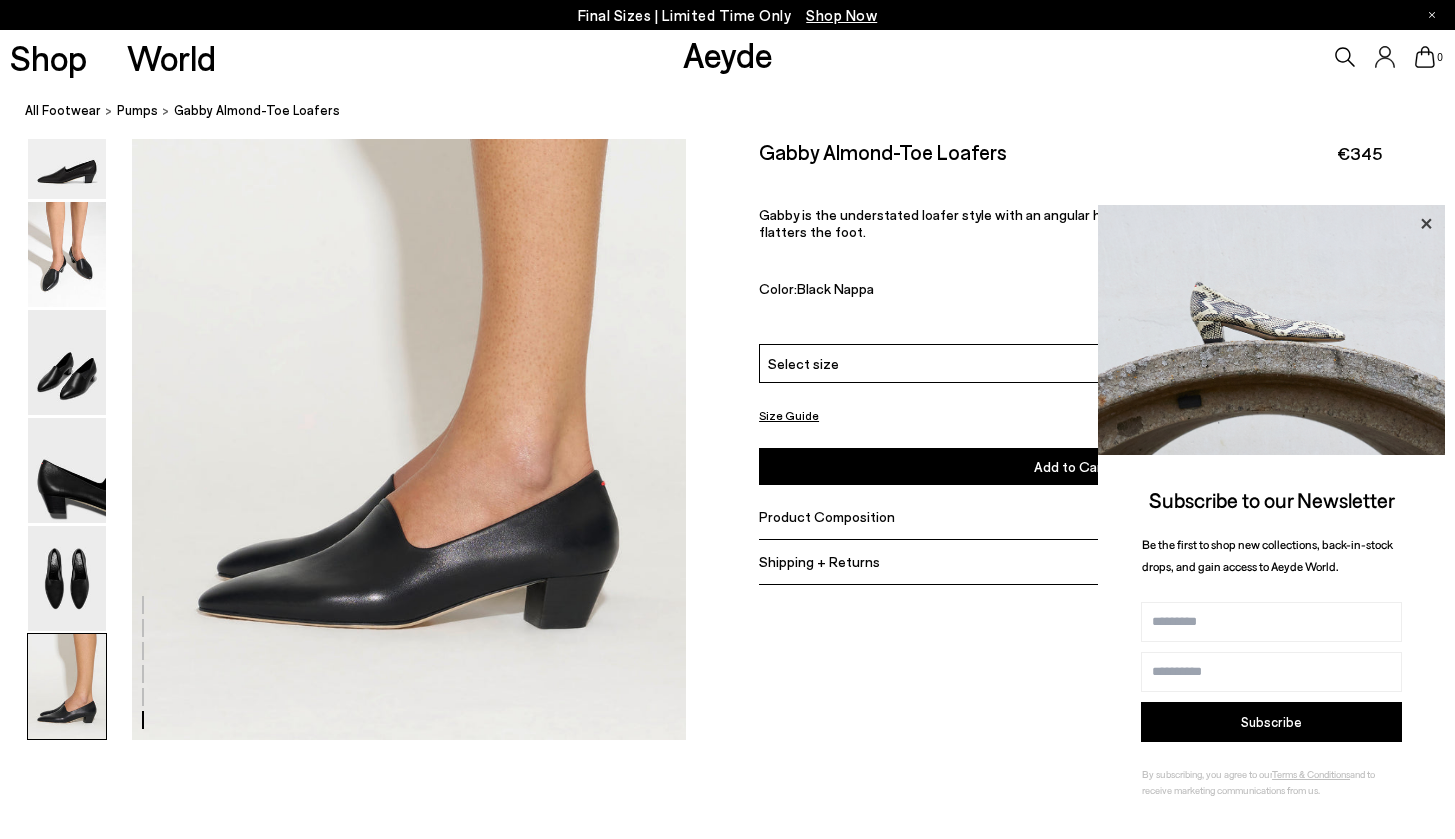 click 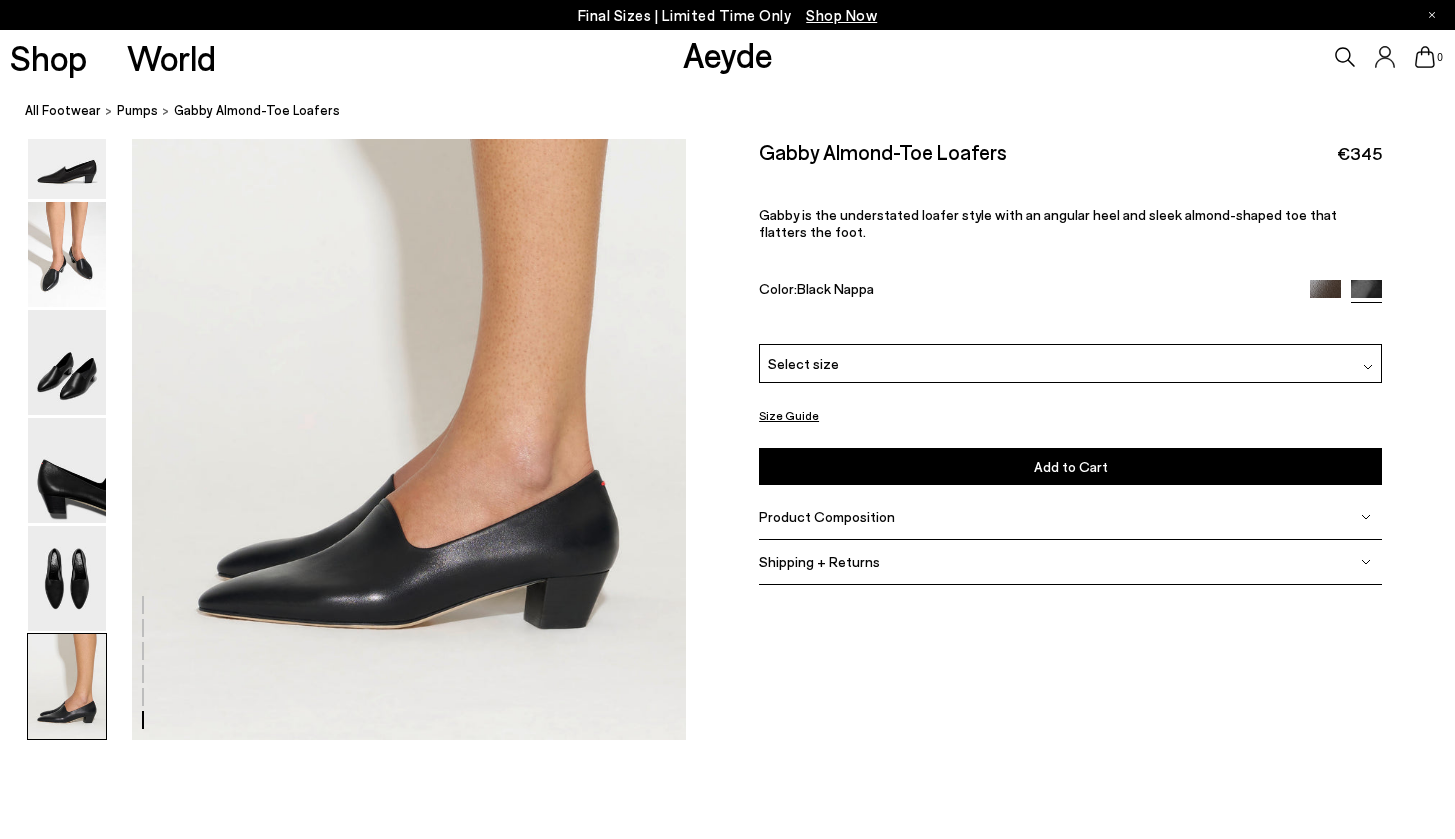 click at bounding box center [1325, 295] 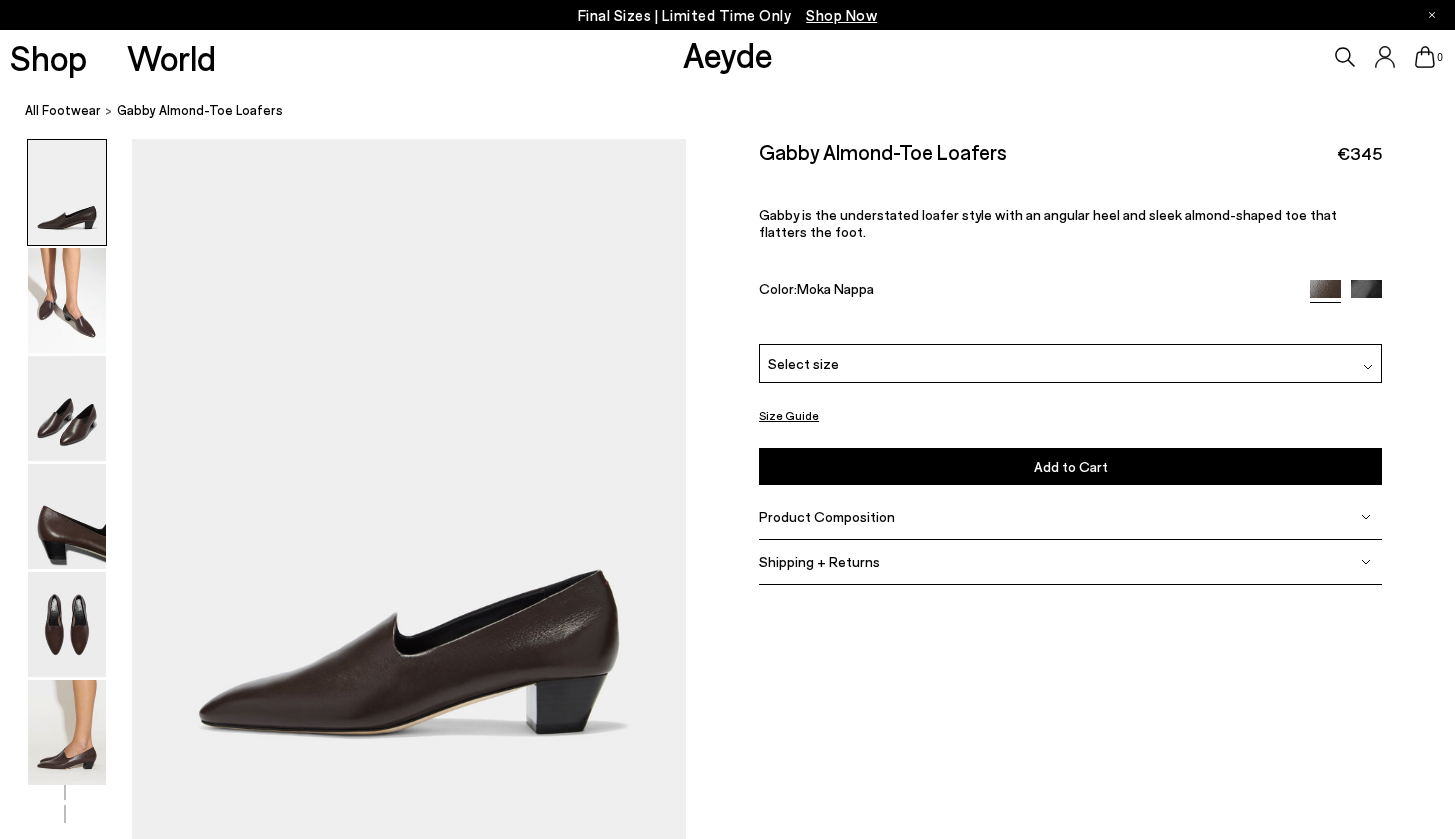 scroll, scrollTop: 0, scrollLeft: 0, axis: both 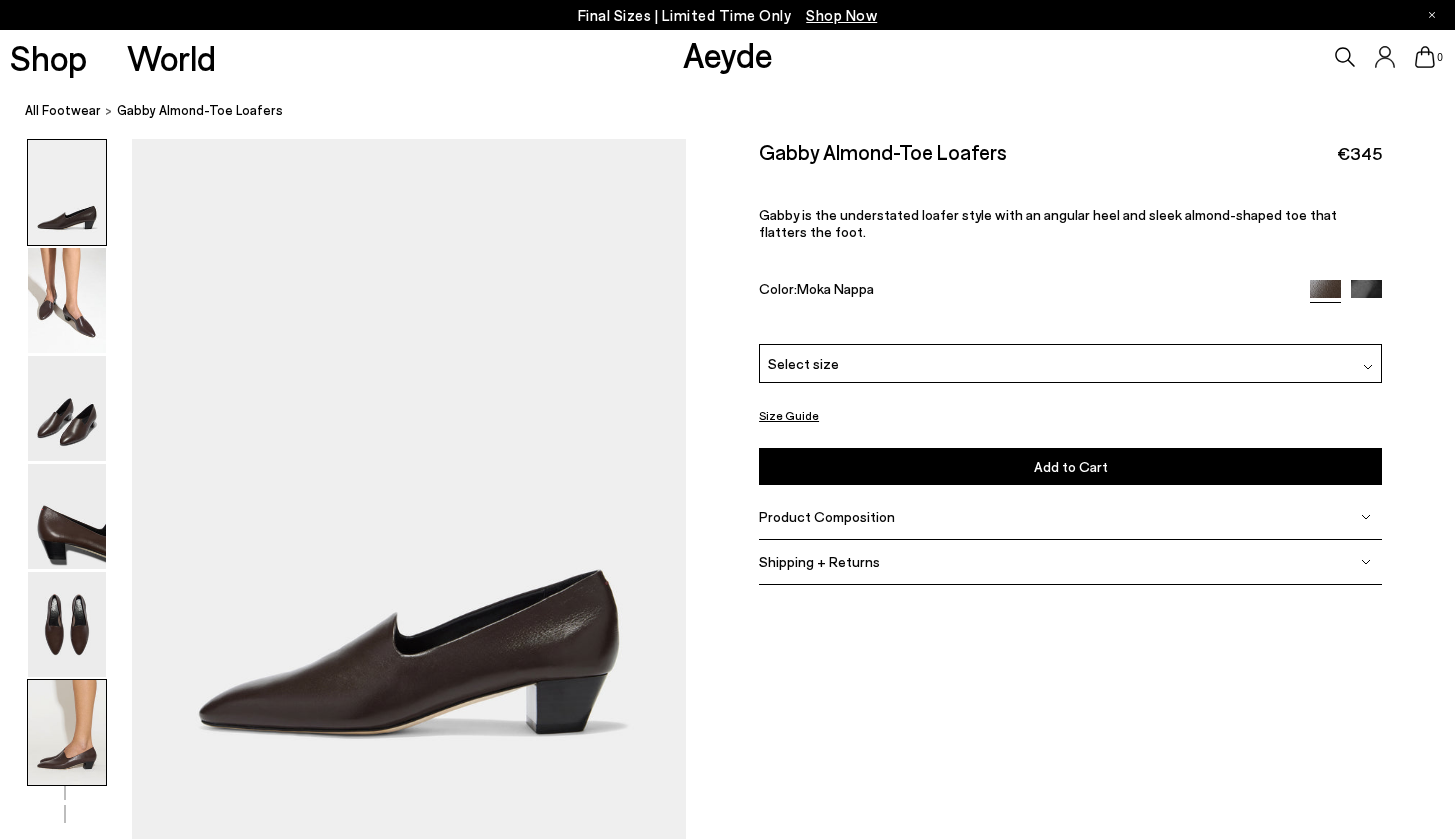 click at bounding box center (67, 732) 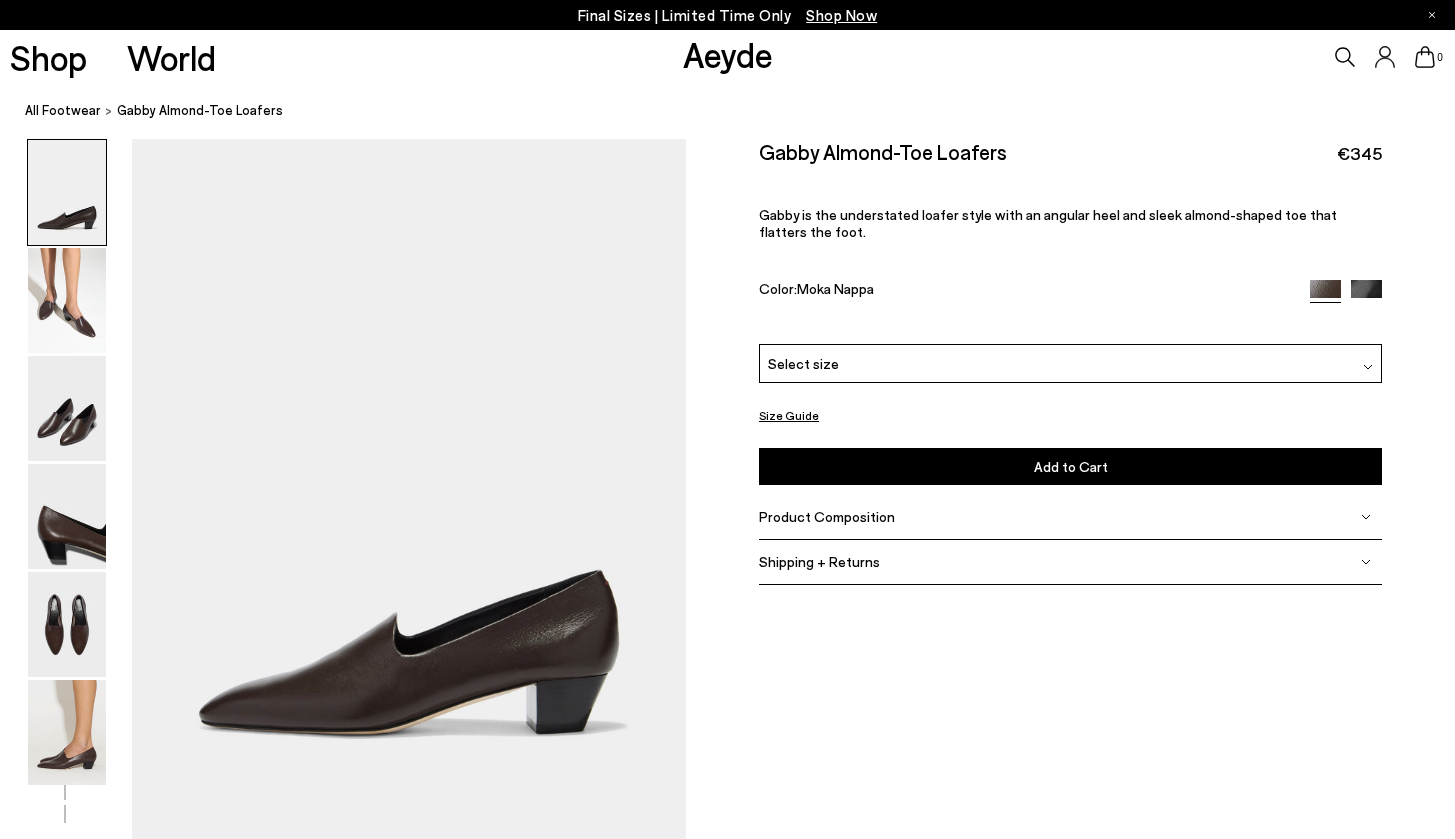scroll, scrollTop: 0, scrollLeft: 0, axis: both 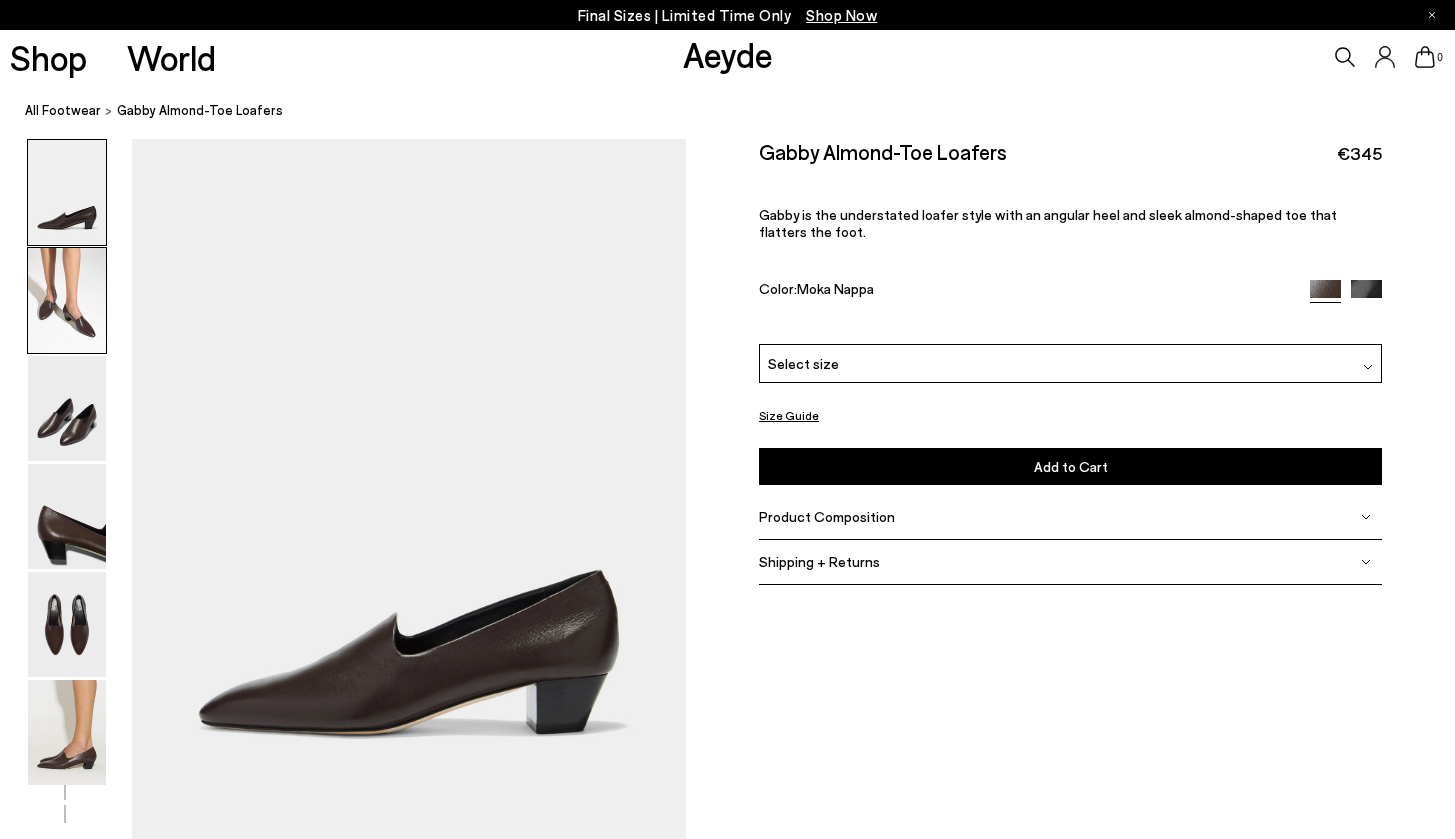 click at bounding box center [67, 300] 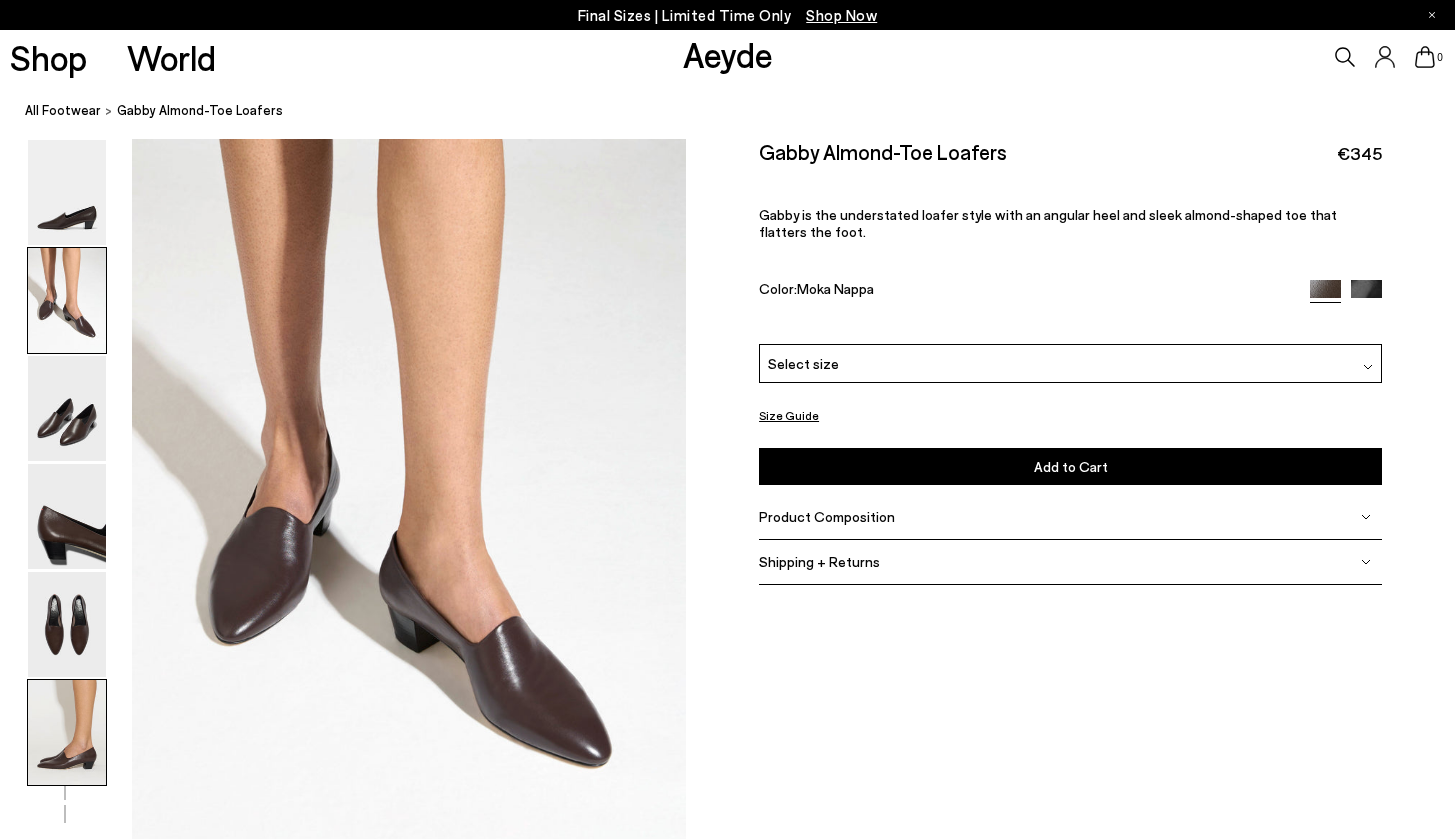click at bounding box center (67, 732) 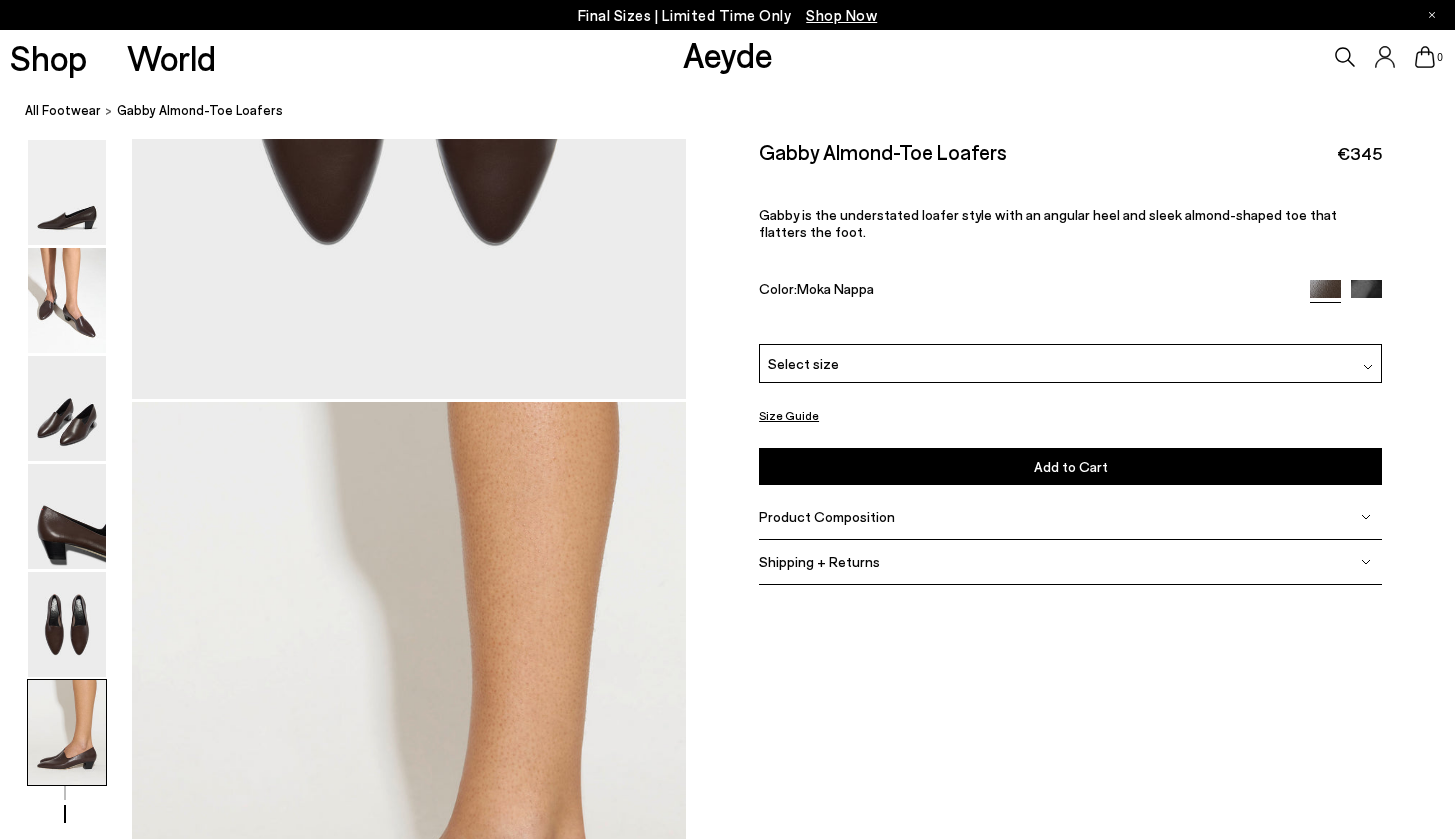 scroll, scrollTop: 3810, scrollLeft: 0, axis: vertical 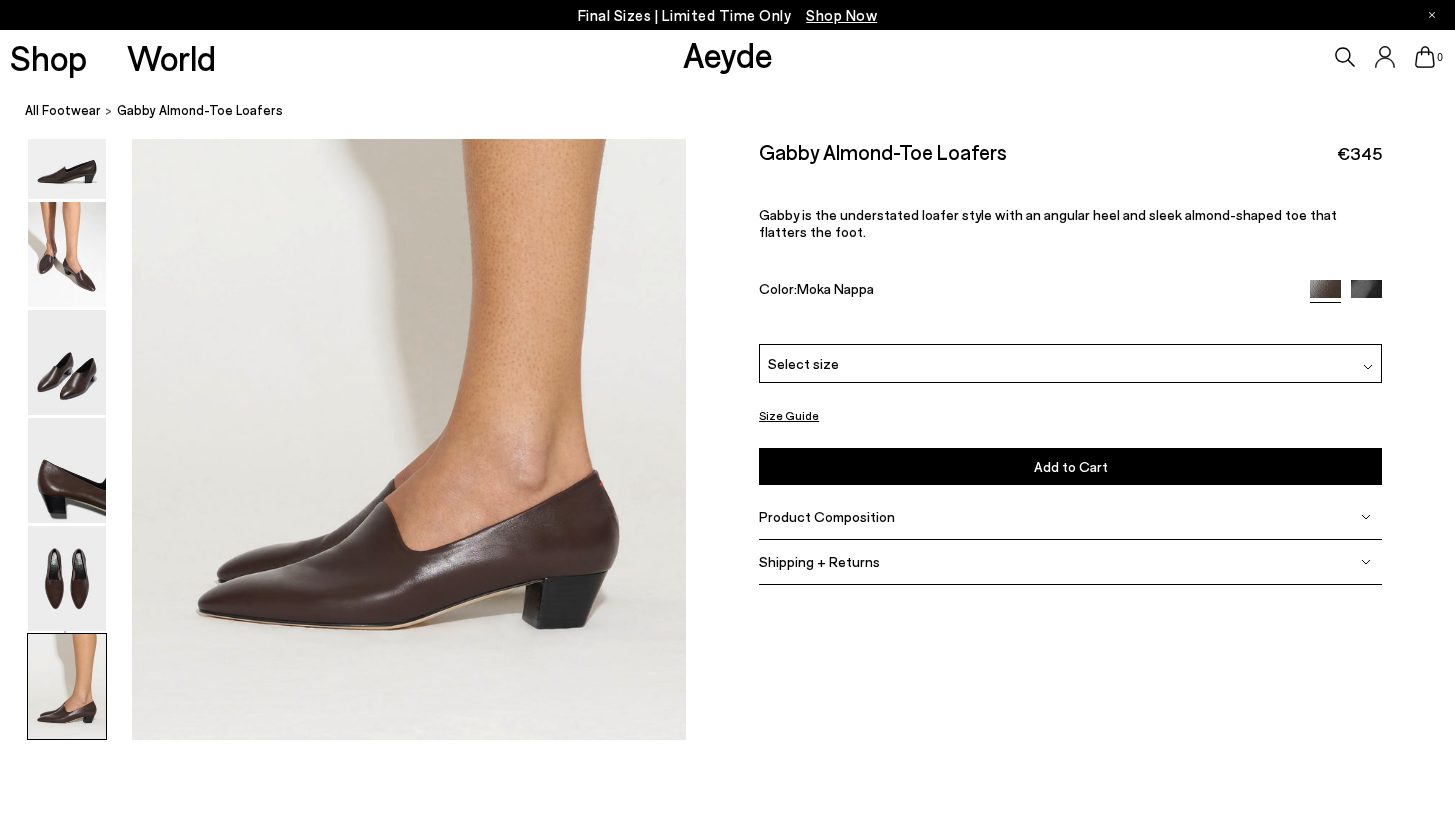 click at bounding box center (1366, 295) 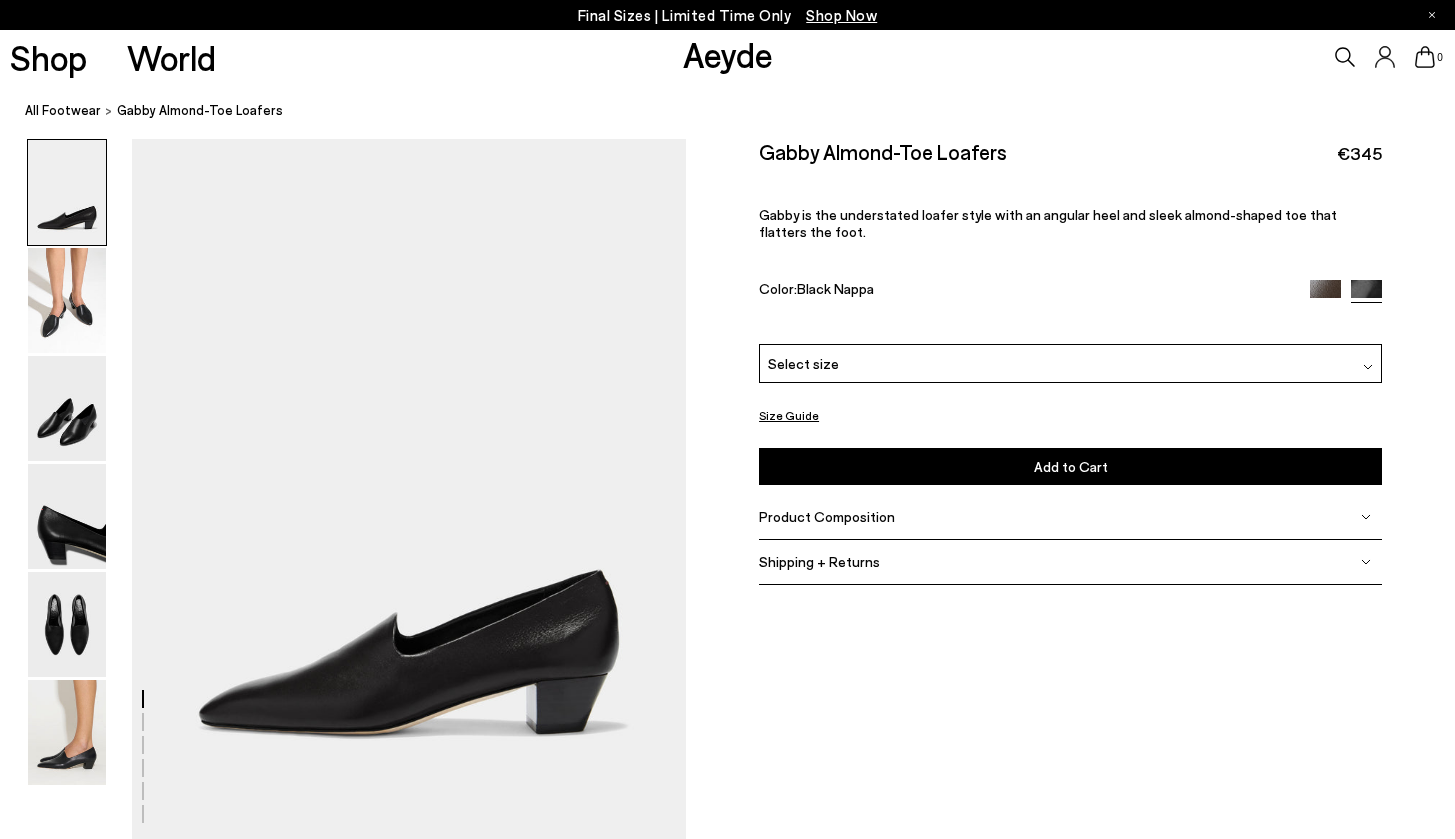 scroll, scrollTop: 0, scrollLeft: 0, axis: both 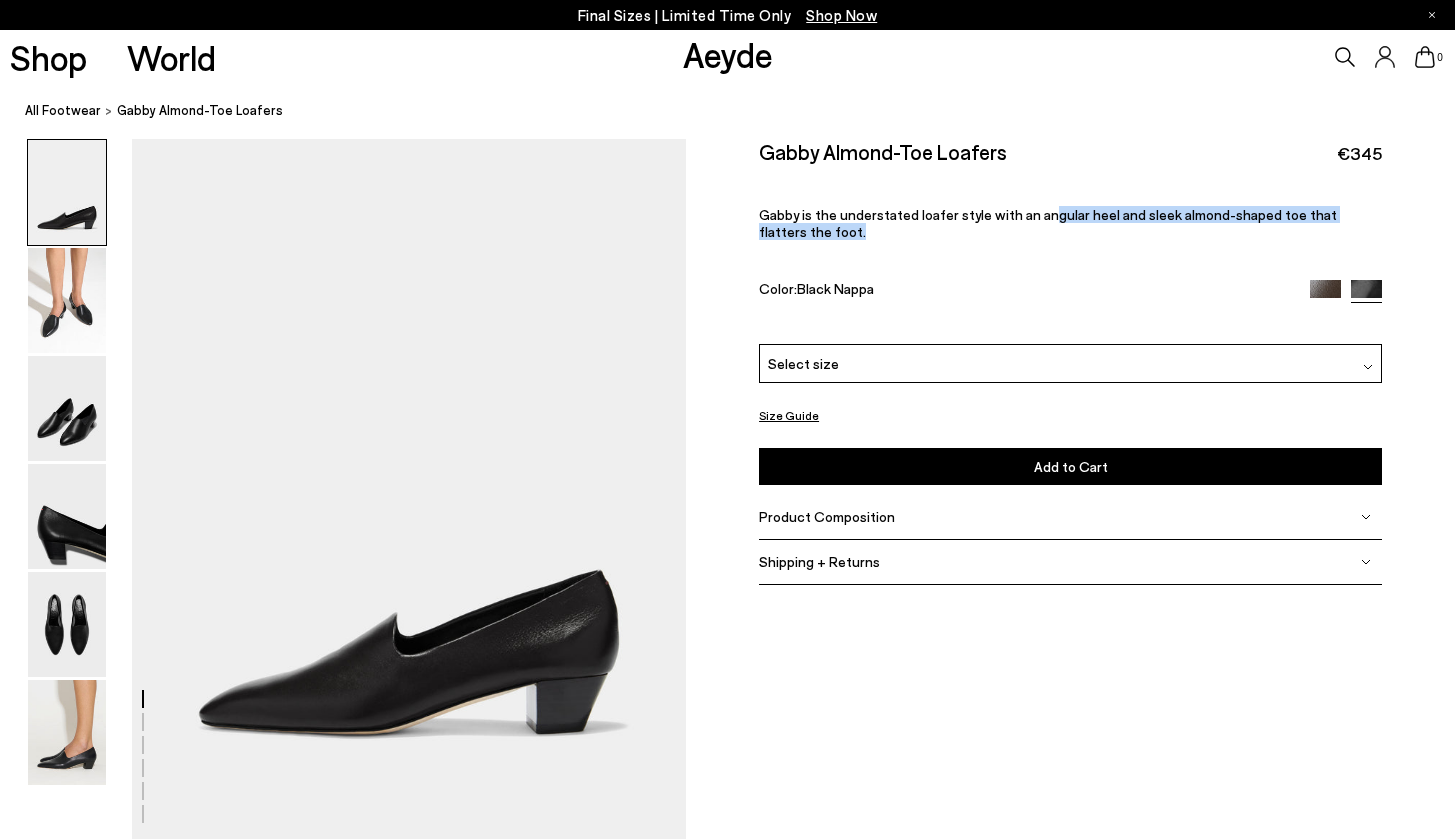 click on "Gabby is the understated loafer style with an angular heel and sleek almond-shaped toe that flatters the foot." at bounding box center (1070, 223) 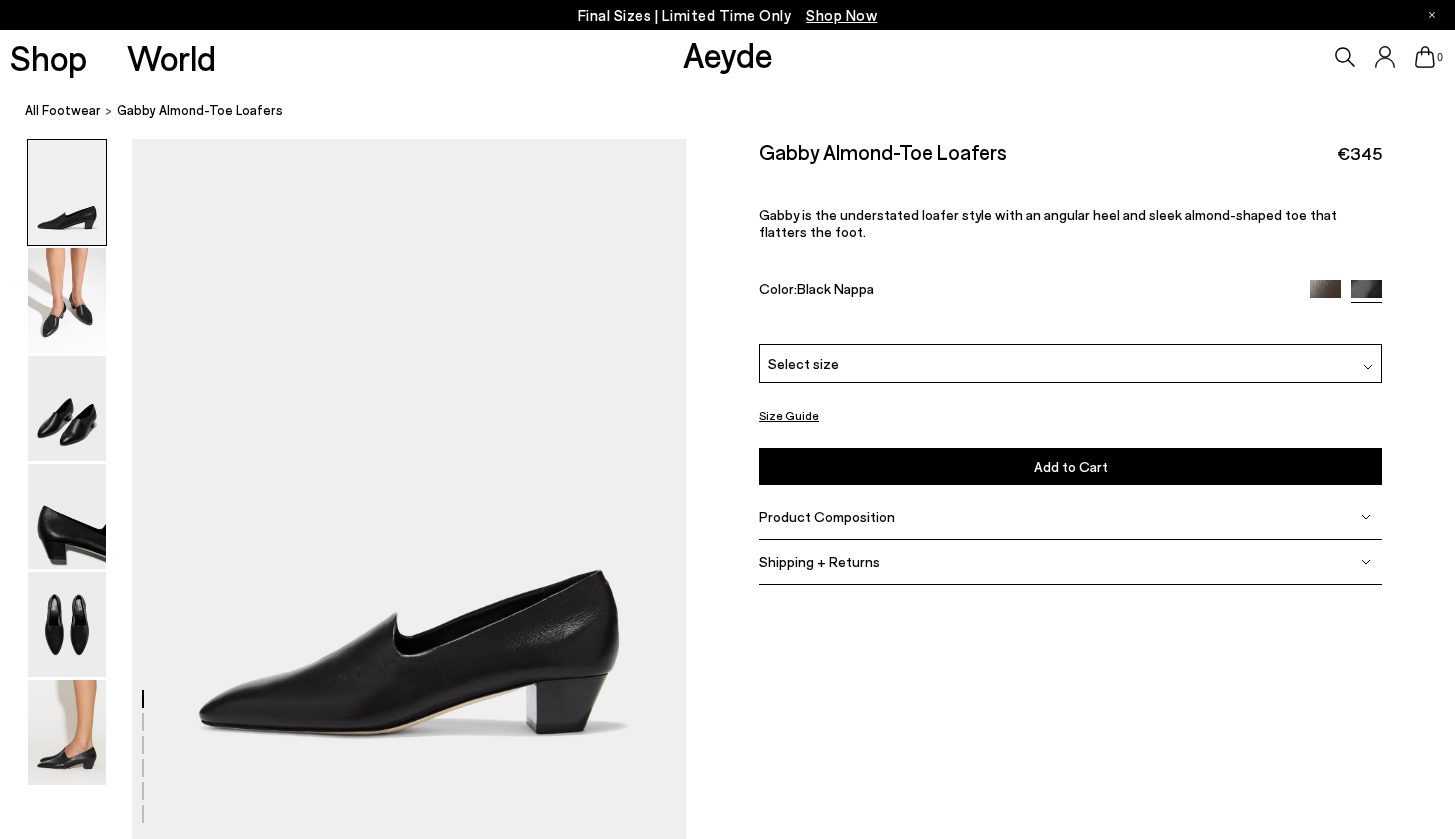 click on "Gabby is the understated loafer style with an angular heel and sleek almond-shaped toe that flatters the foot." at bounding box center [1070, 223] 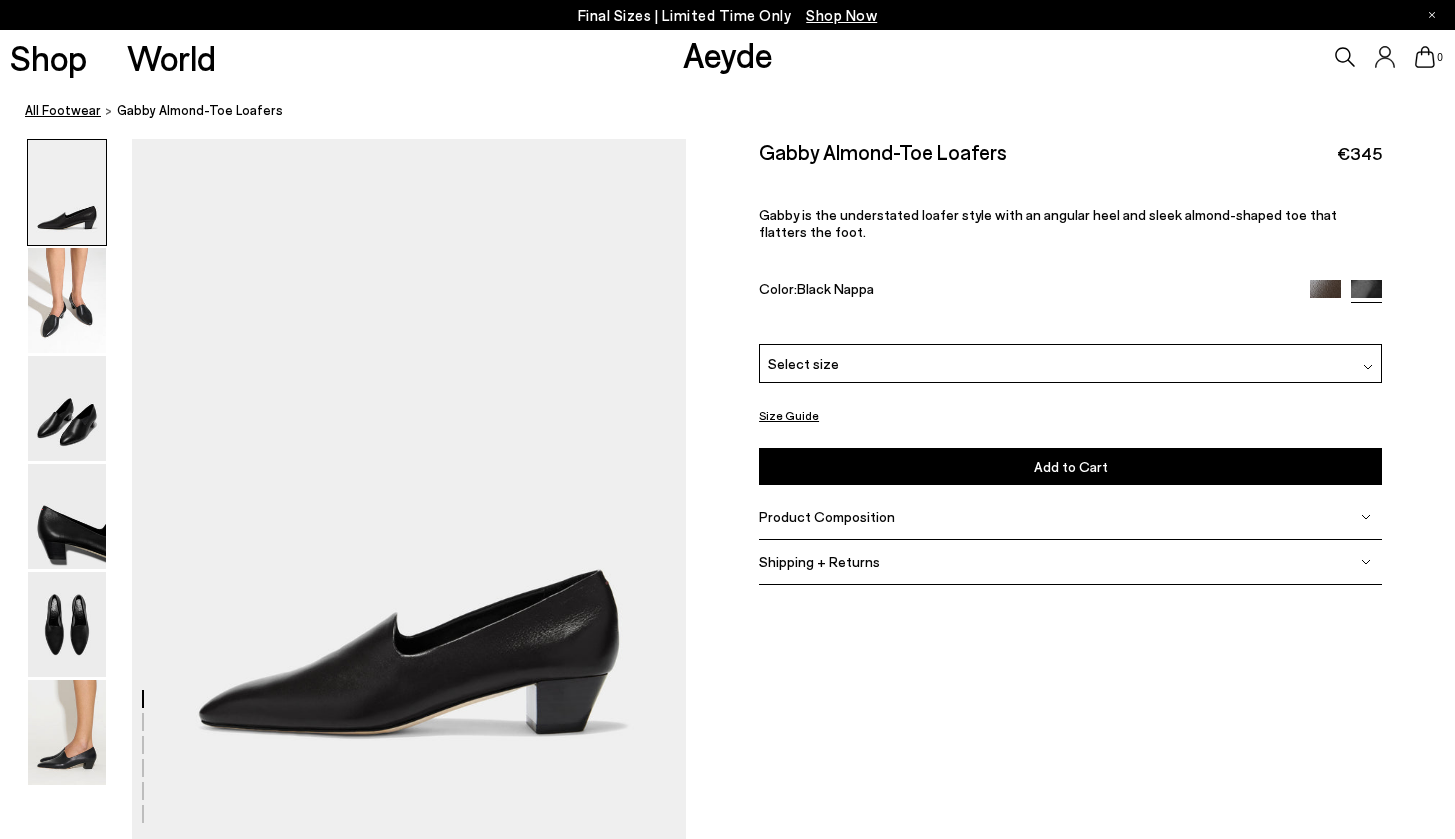 click on "All Footwear" at bounding box center (63, 110) 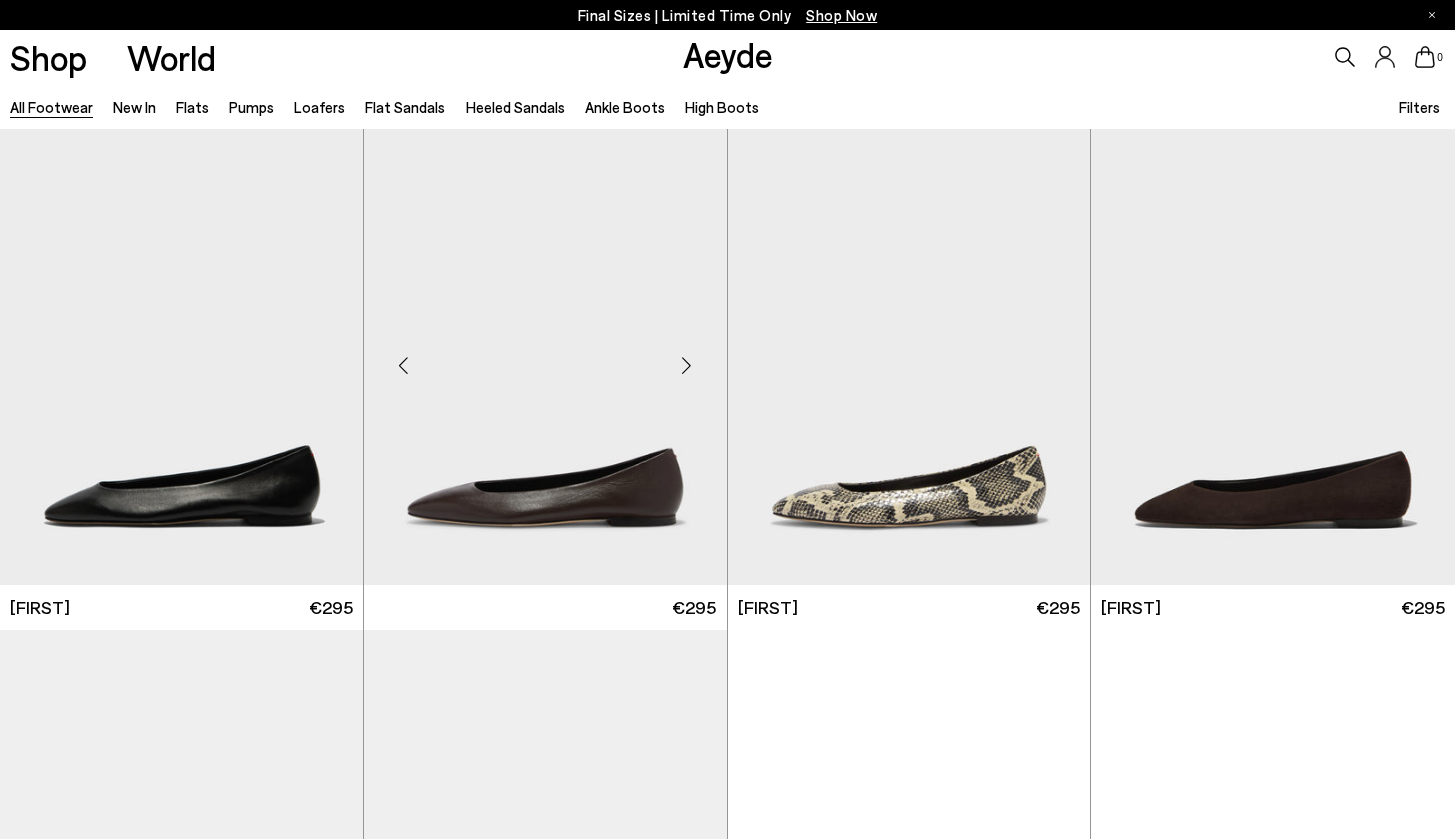 scroll, scrollTop: 0, scrollLeft: 0, axis: both 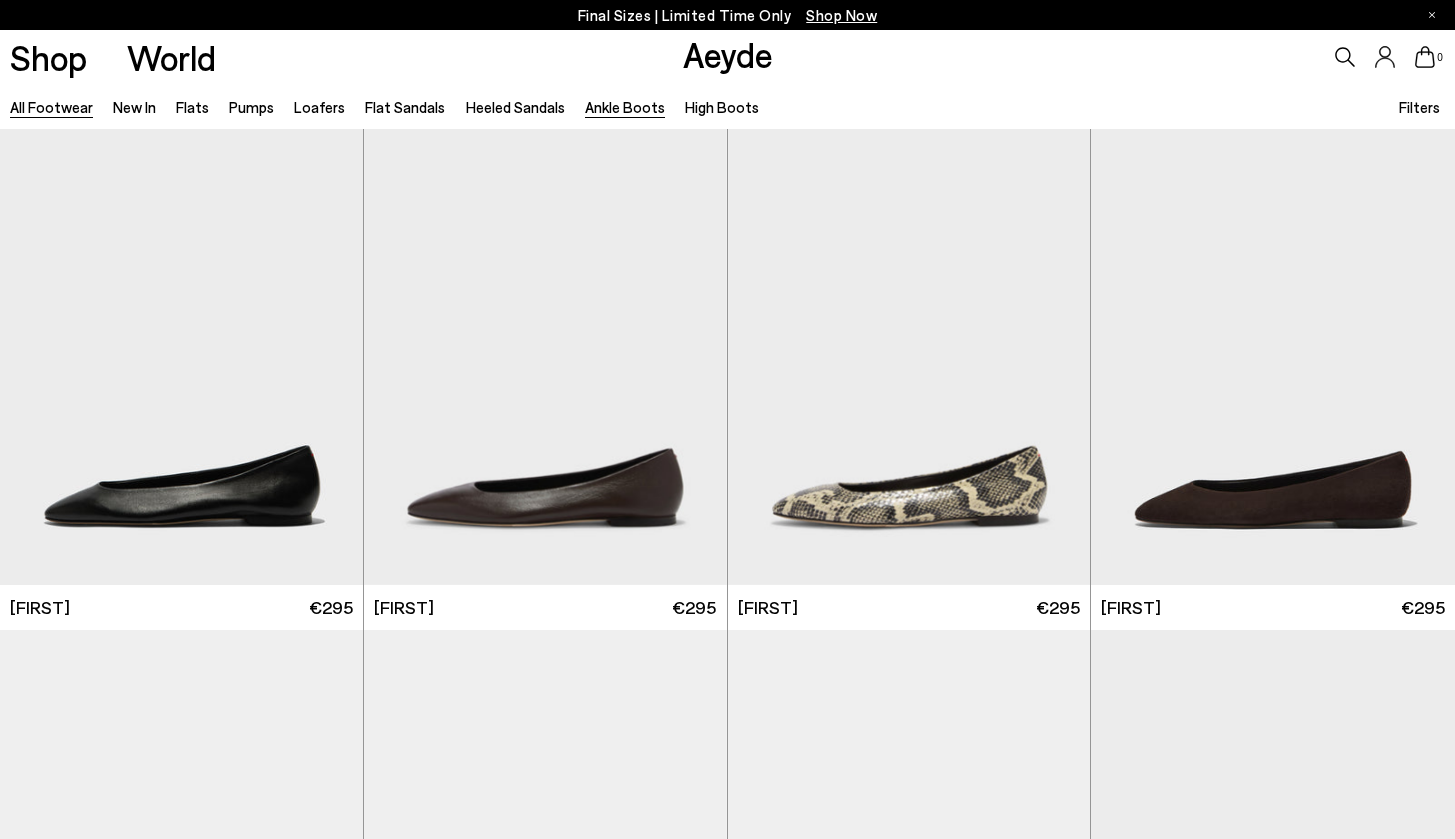 click on "Ankle Boots" at bounding box center [625, 107] 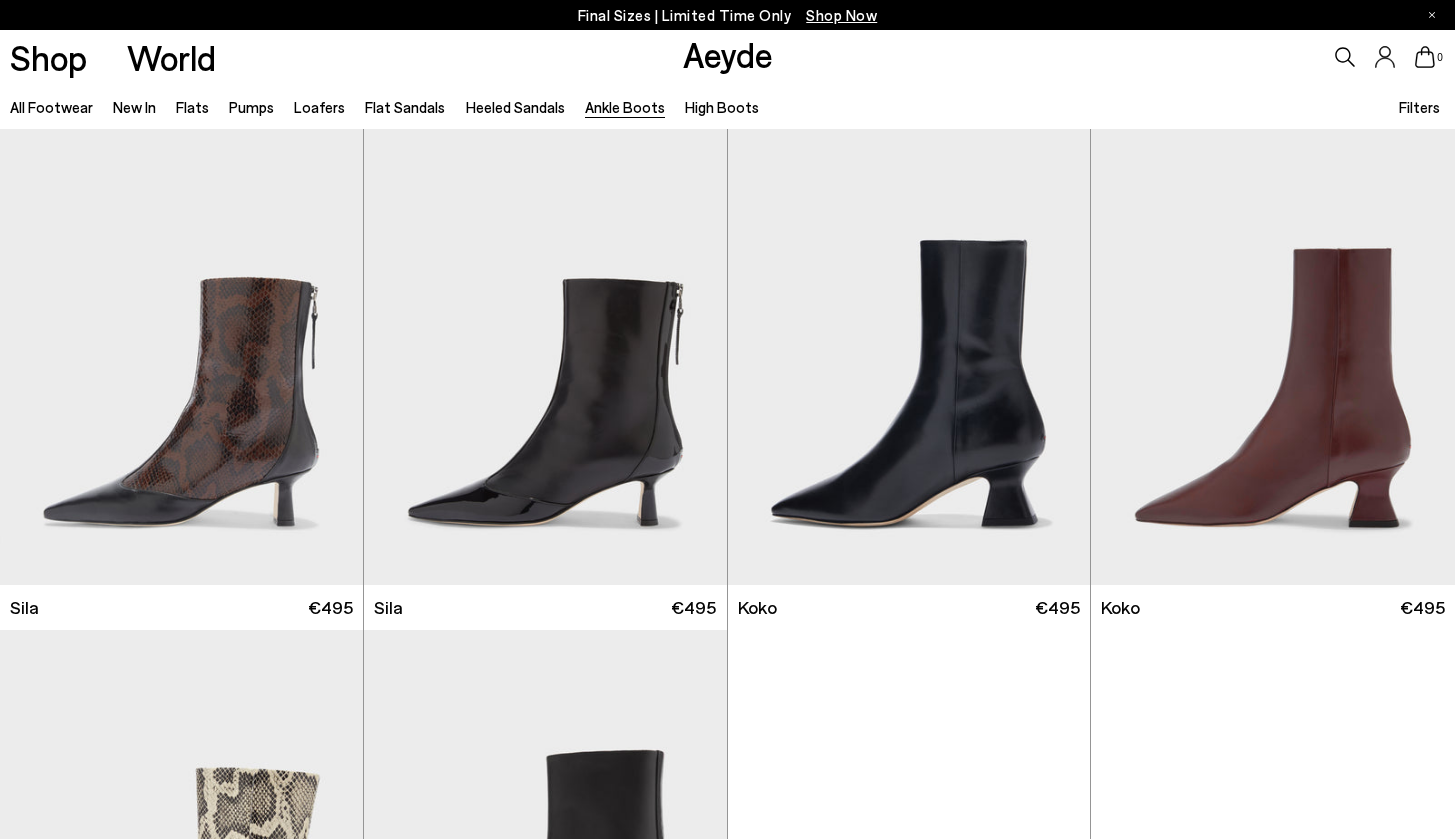 scroll, scrollTop: 0, scrollLeft: 0, axis: both 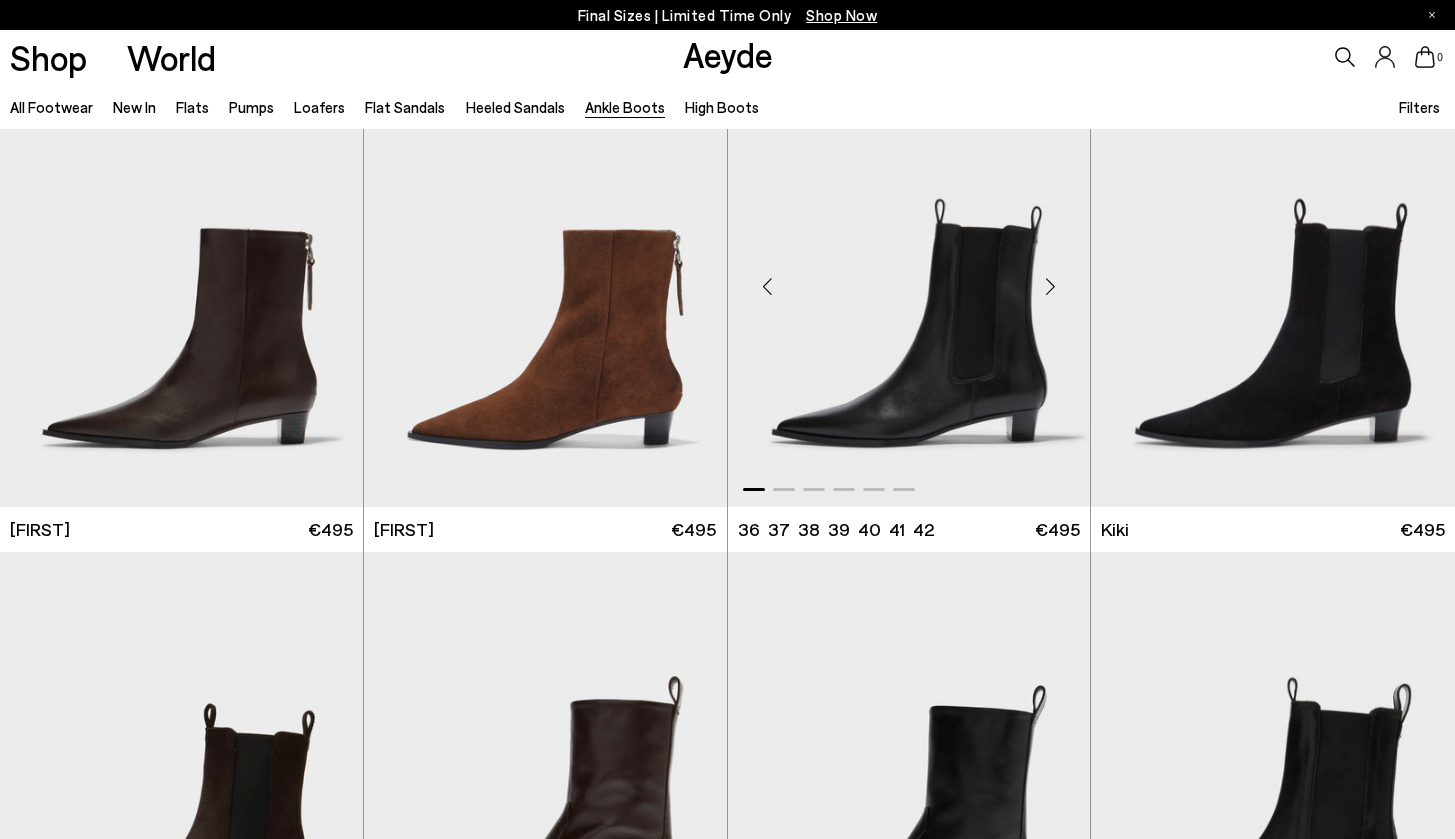 click at bounding box center (909, 279) 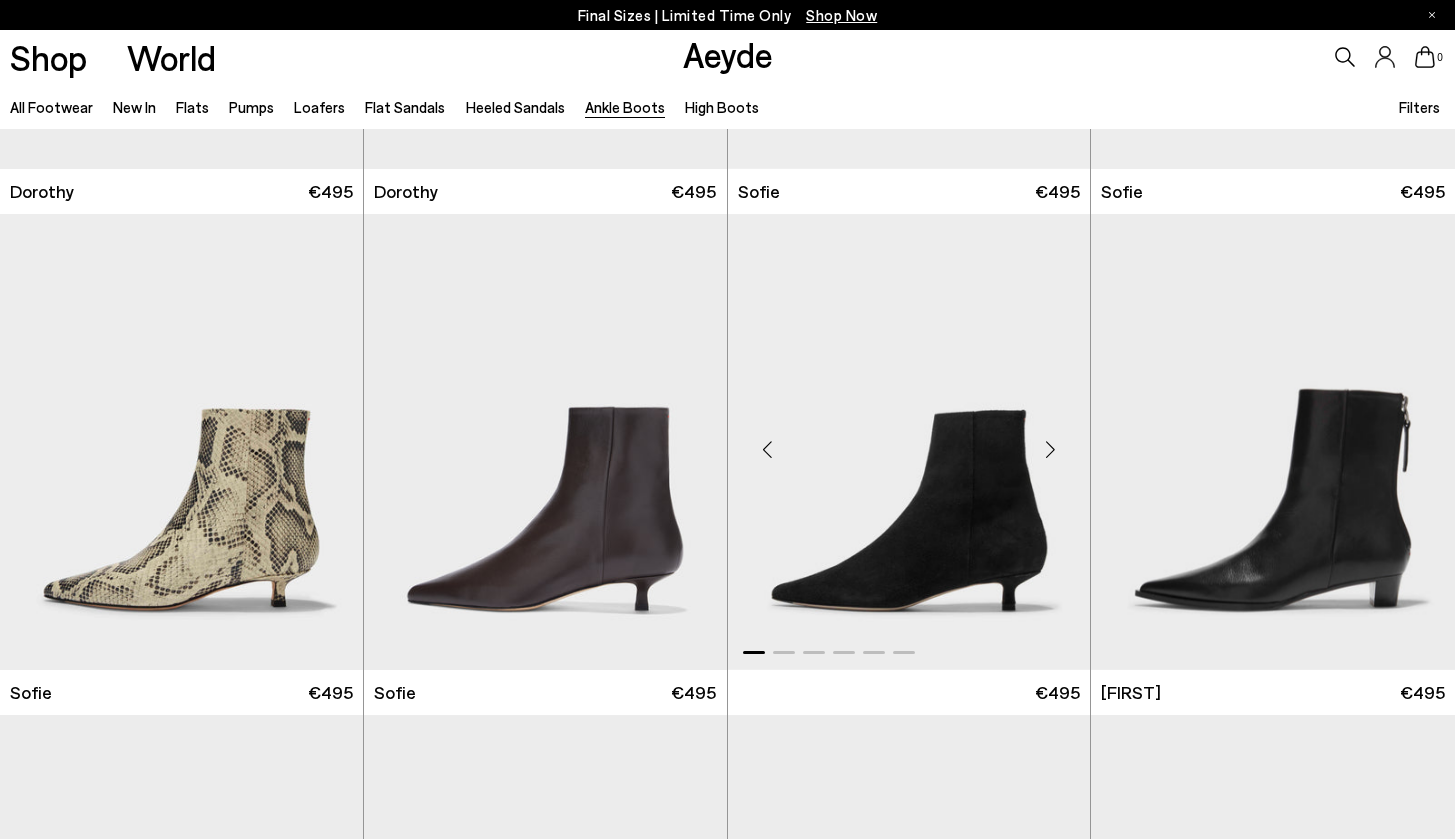 scroll, scrollTop: 1909, scrollLeft: 0, axis: vertical 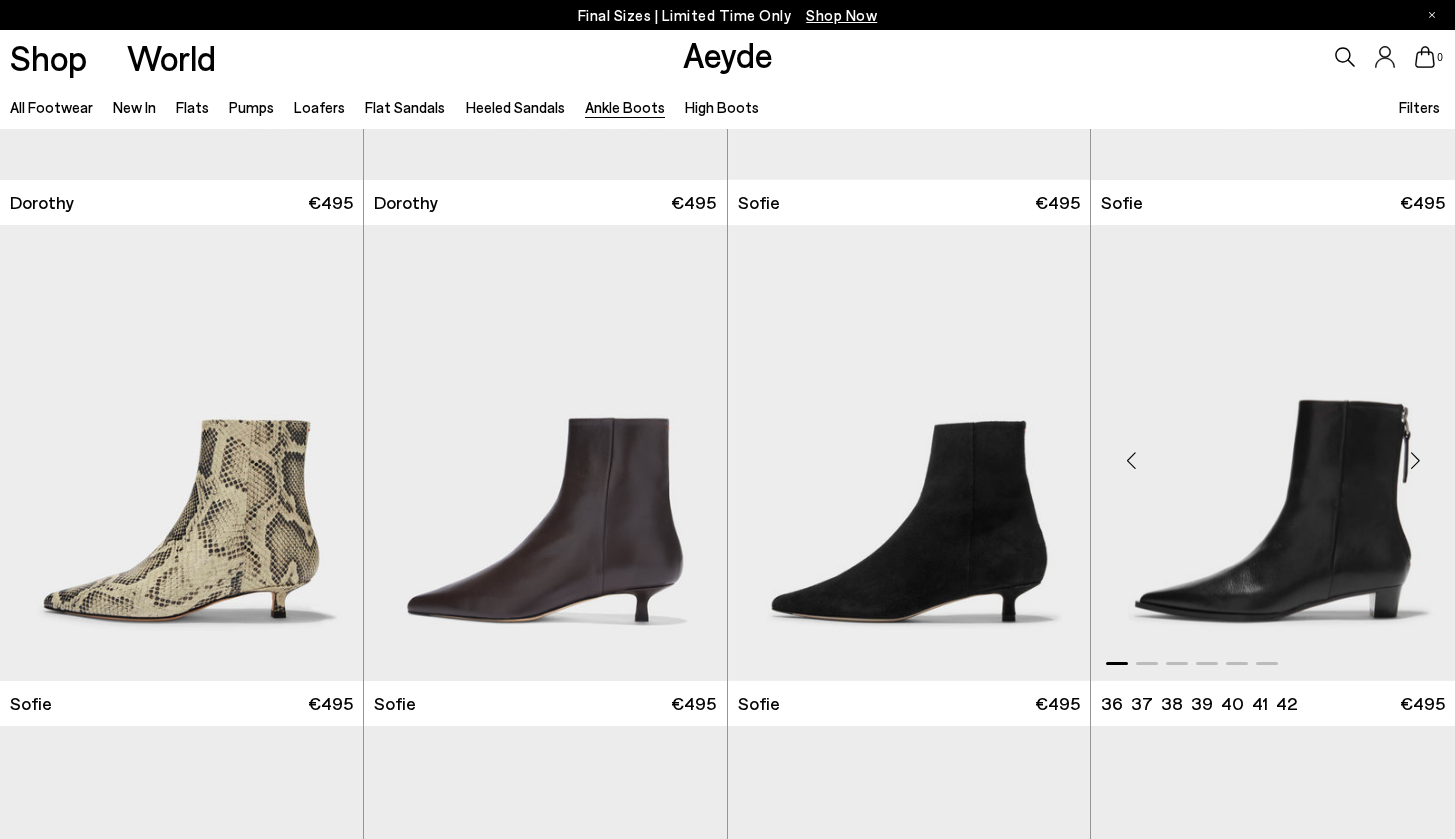 click at bounding box center [1273, 453] 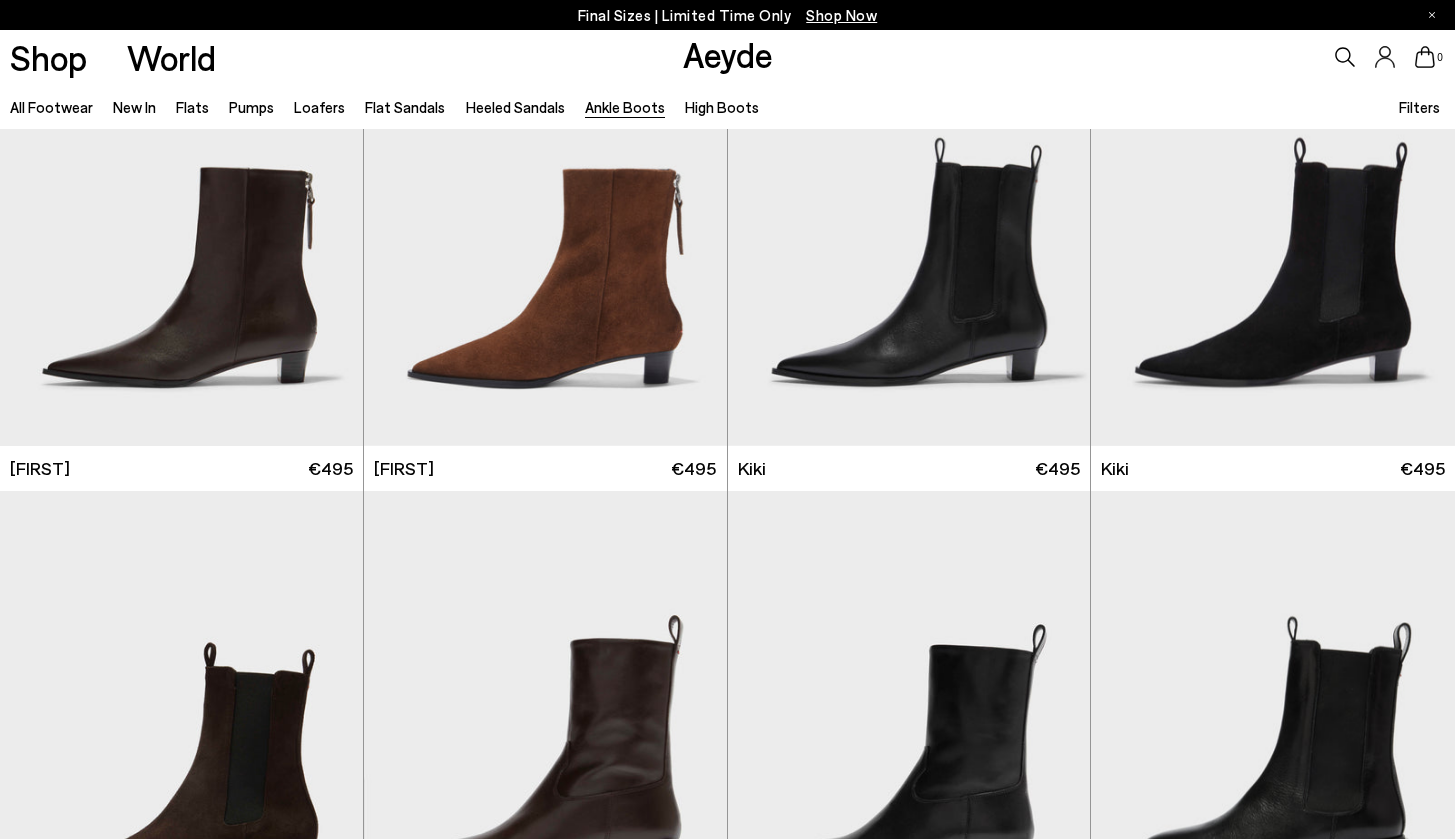 scroll, scrollTop: 2663, scrollLeft: 0, axis: vertical 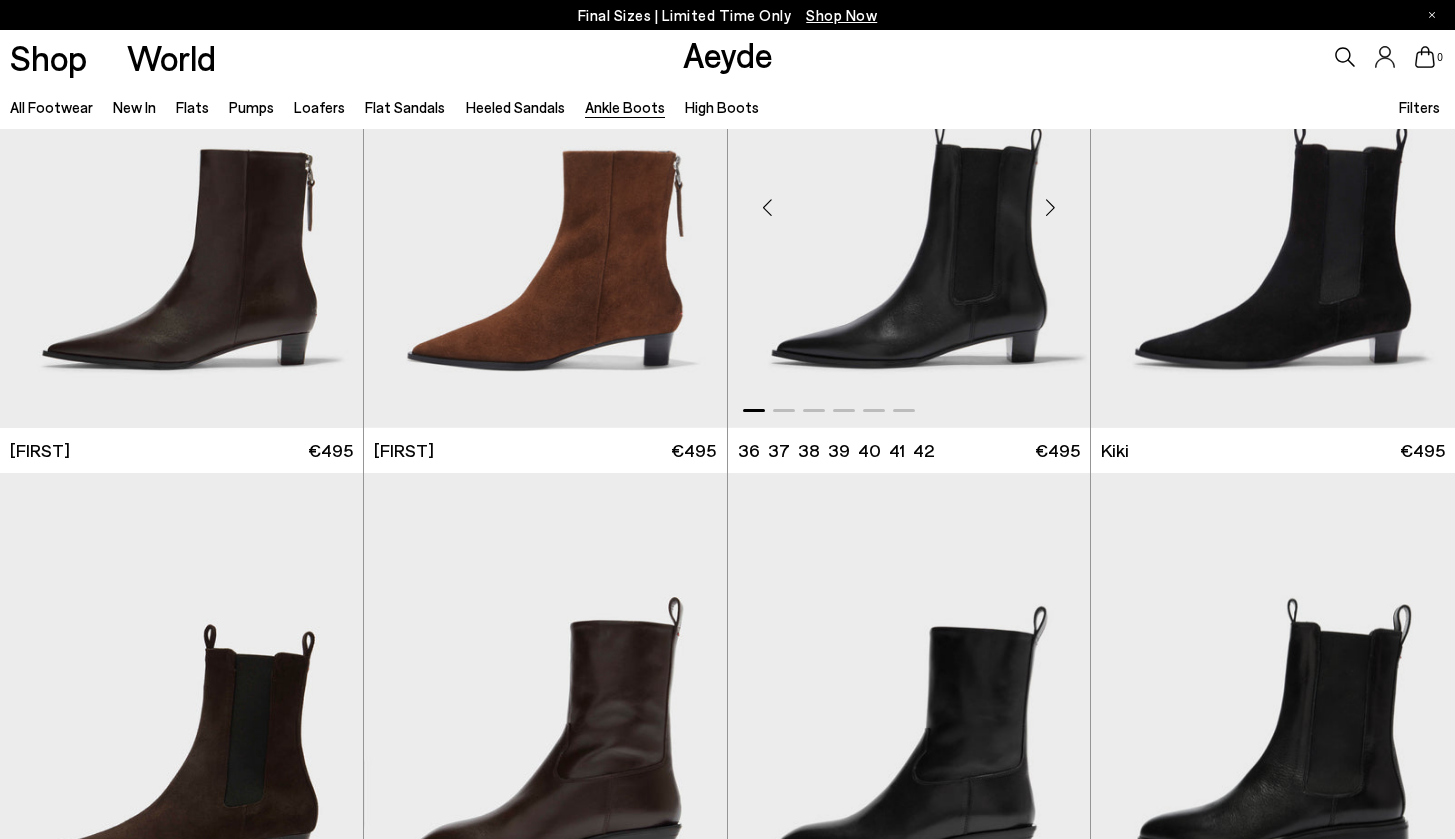 click at bounding box center [909, 200] 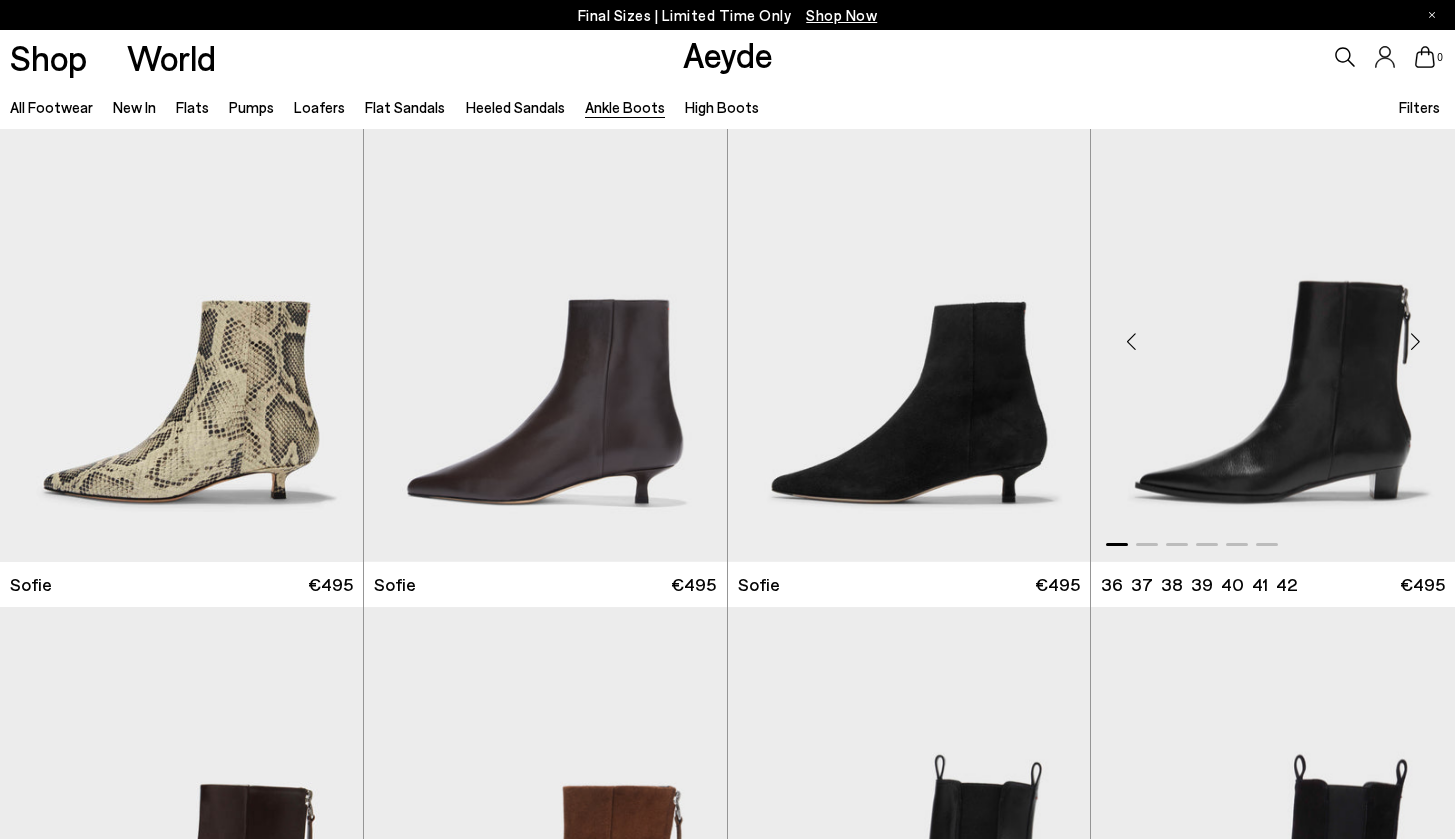 scroll, scrollTop: 2024, scrollLeft: 0, axis: vertical 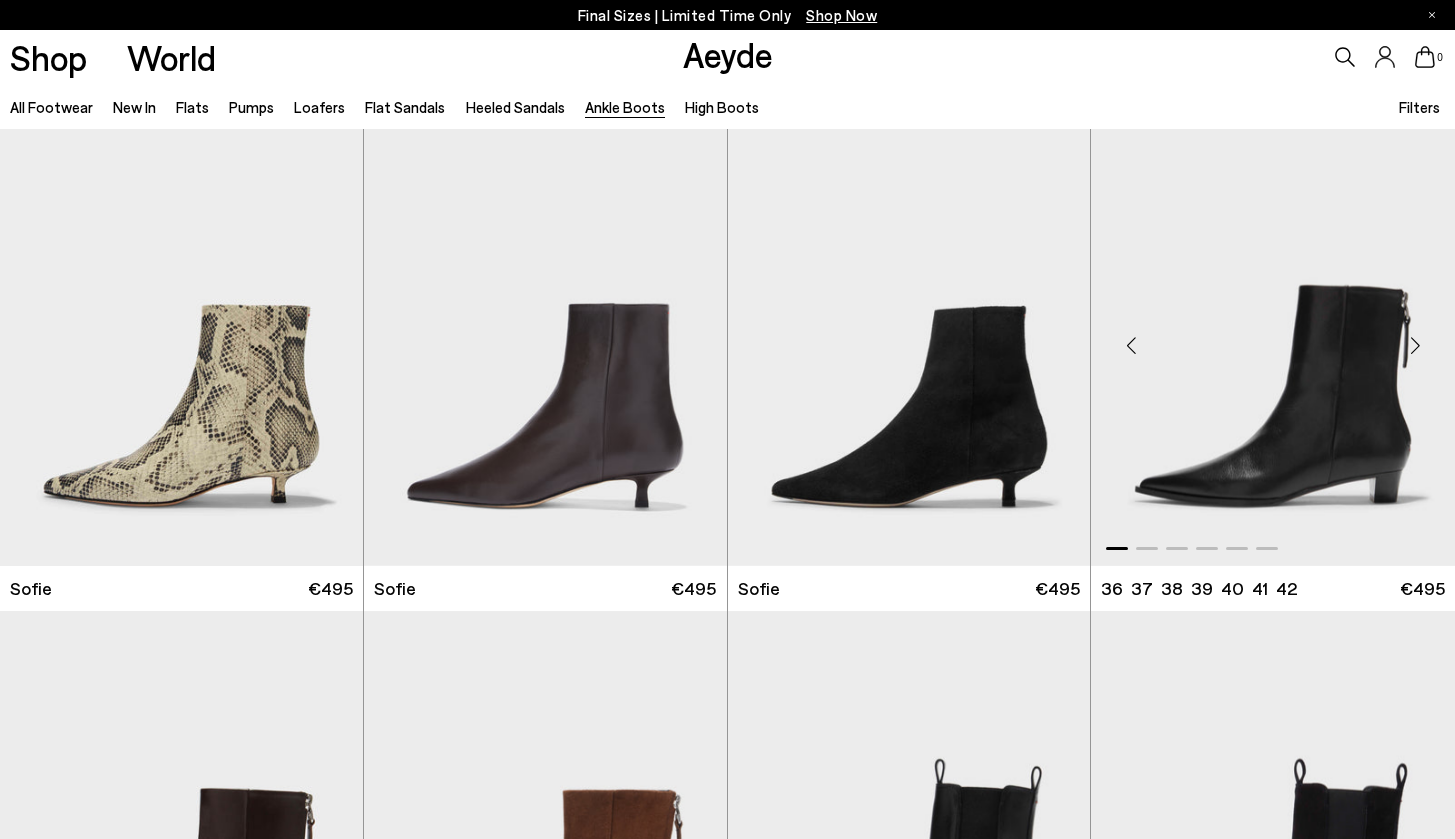 click at bounding box center [1273, 338] 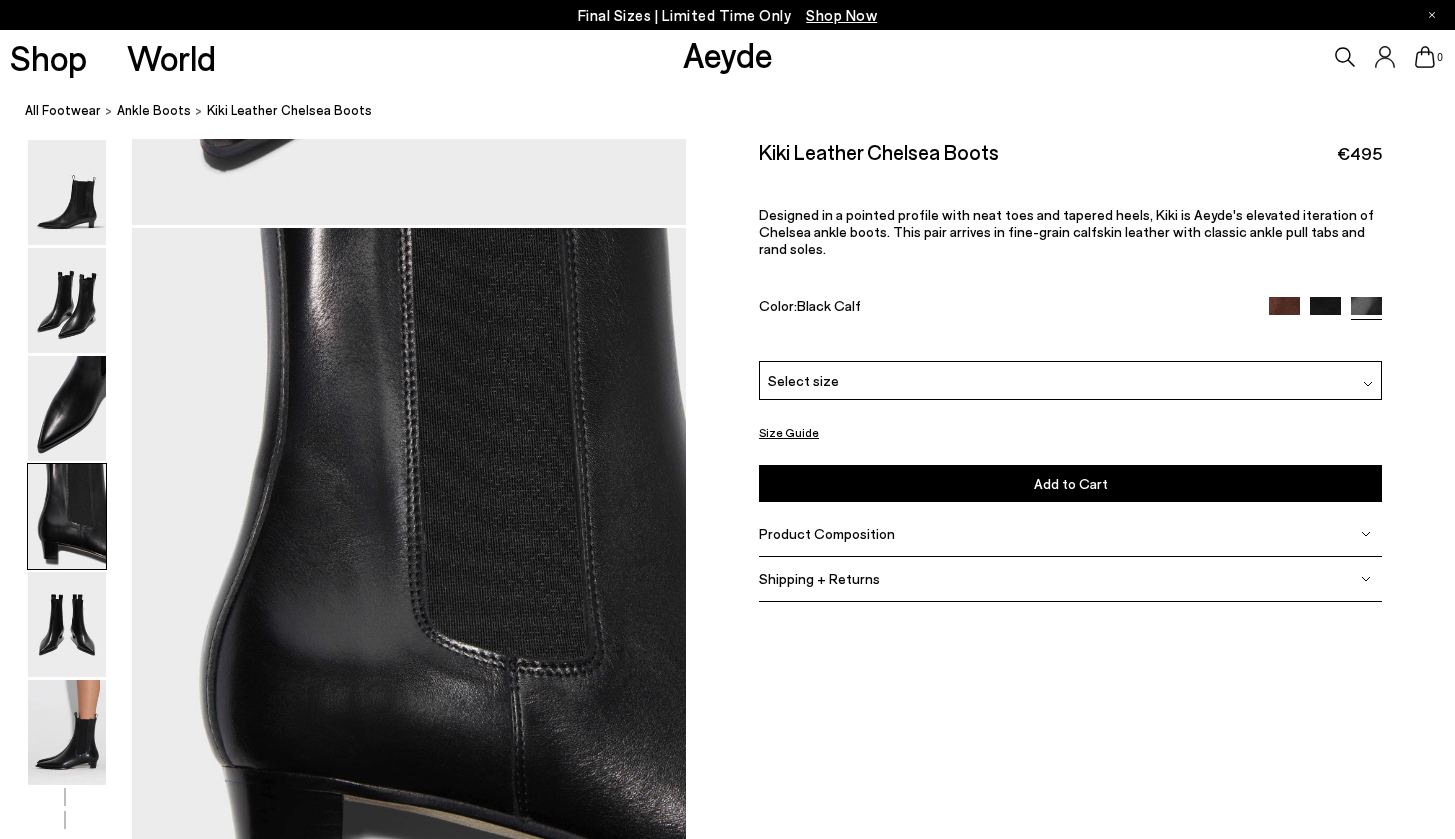 scroll, scrollTop: 2132, scrollLeft: 0, axis: vertical 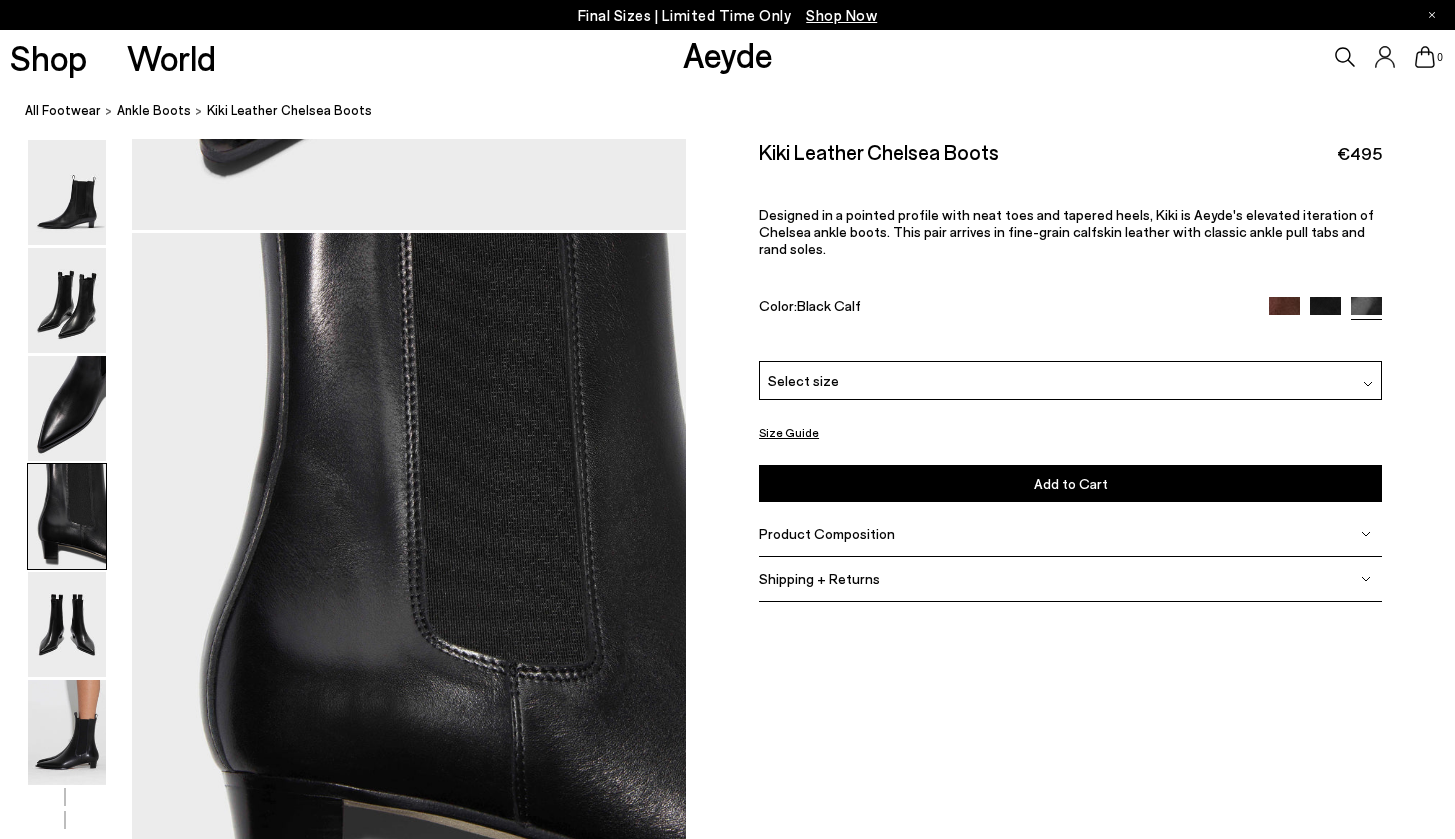 click at bounding box center (343, 232) 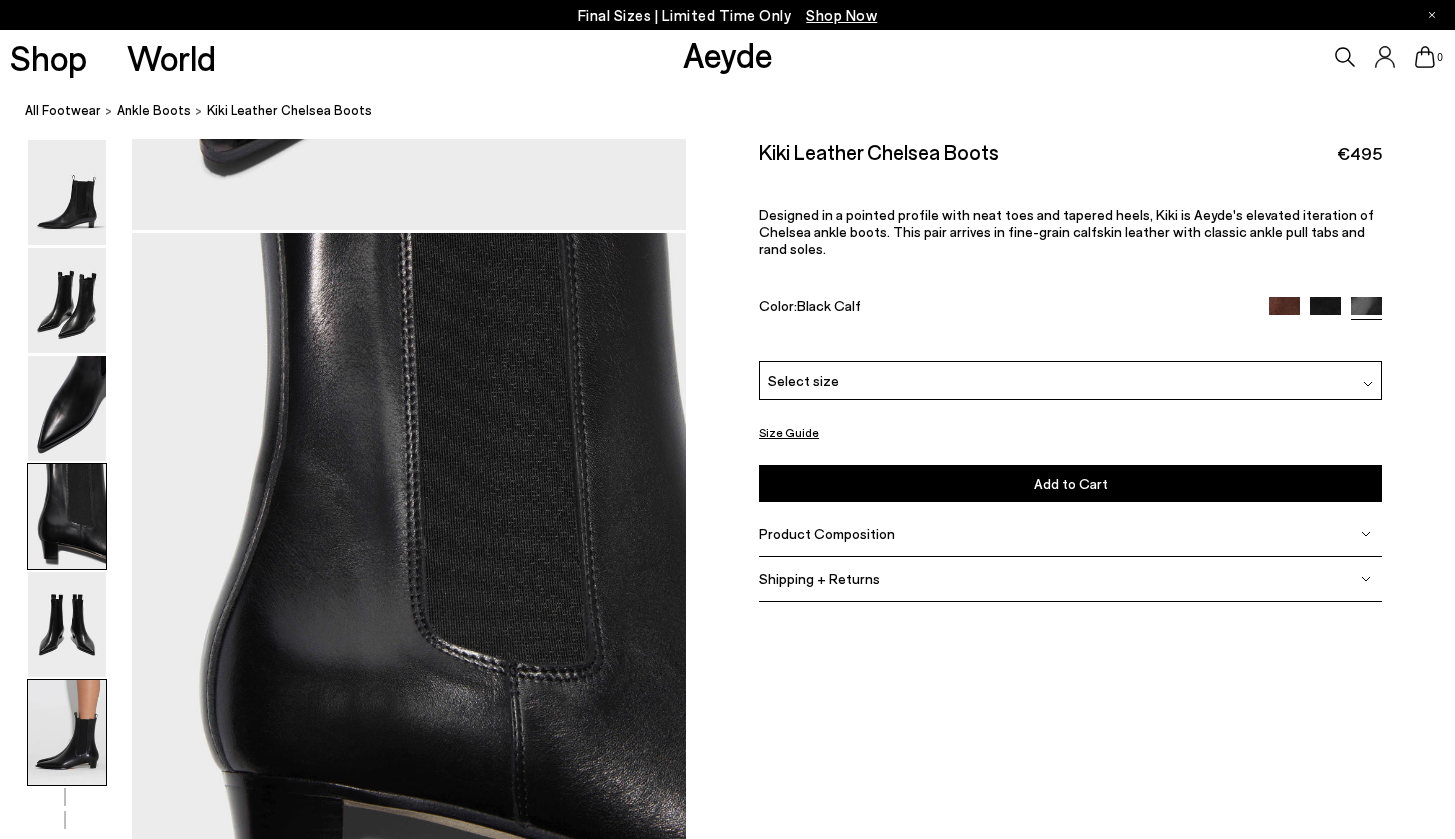 click at bounding box center [67, 732] 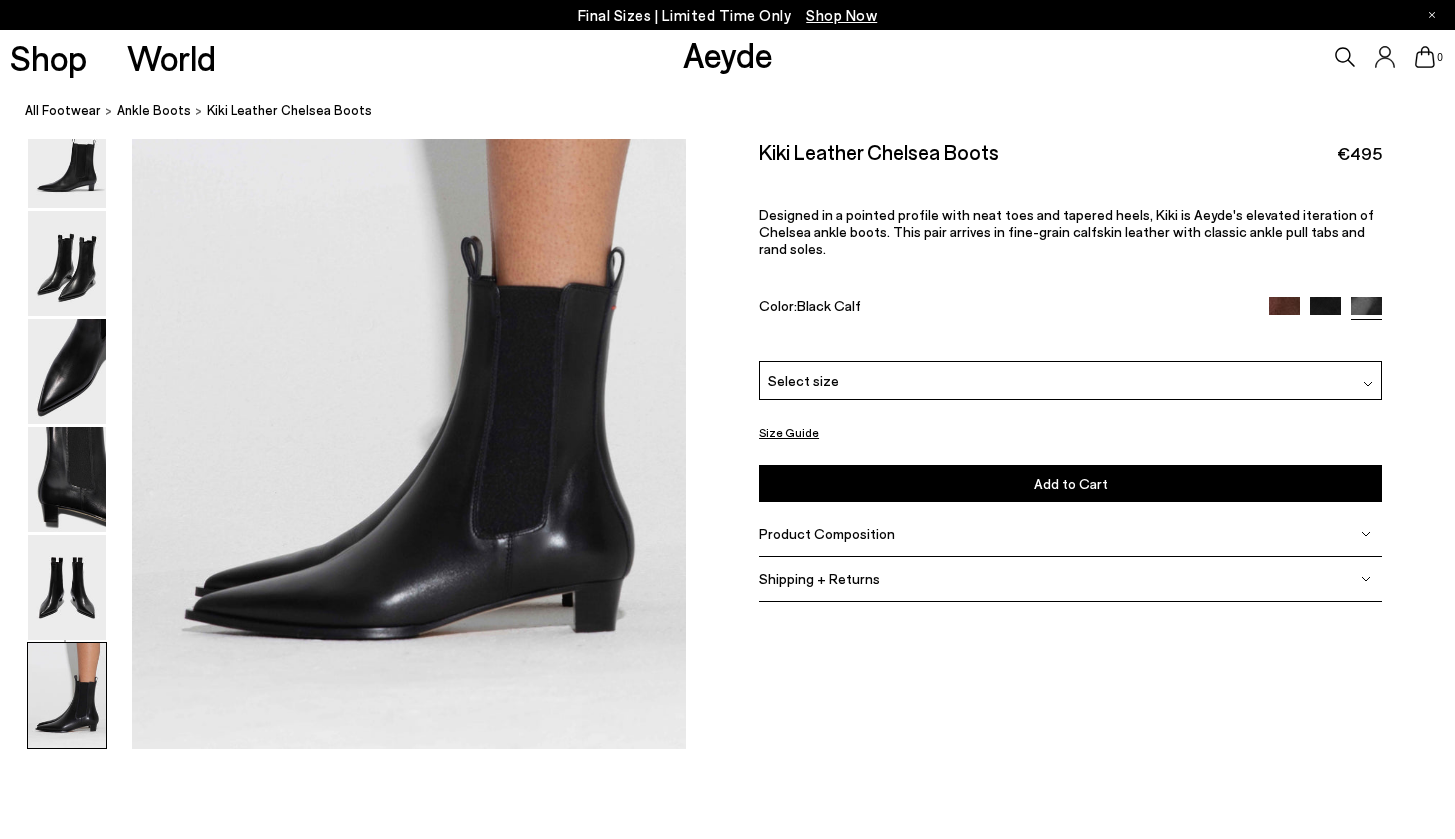scroll, scrollTop: 3849, scrollLeft: 0, axis: vertical 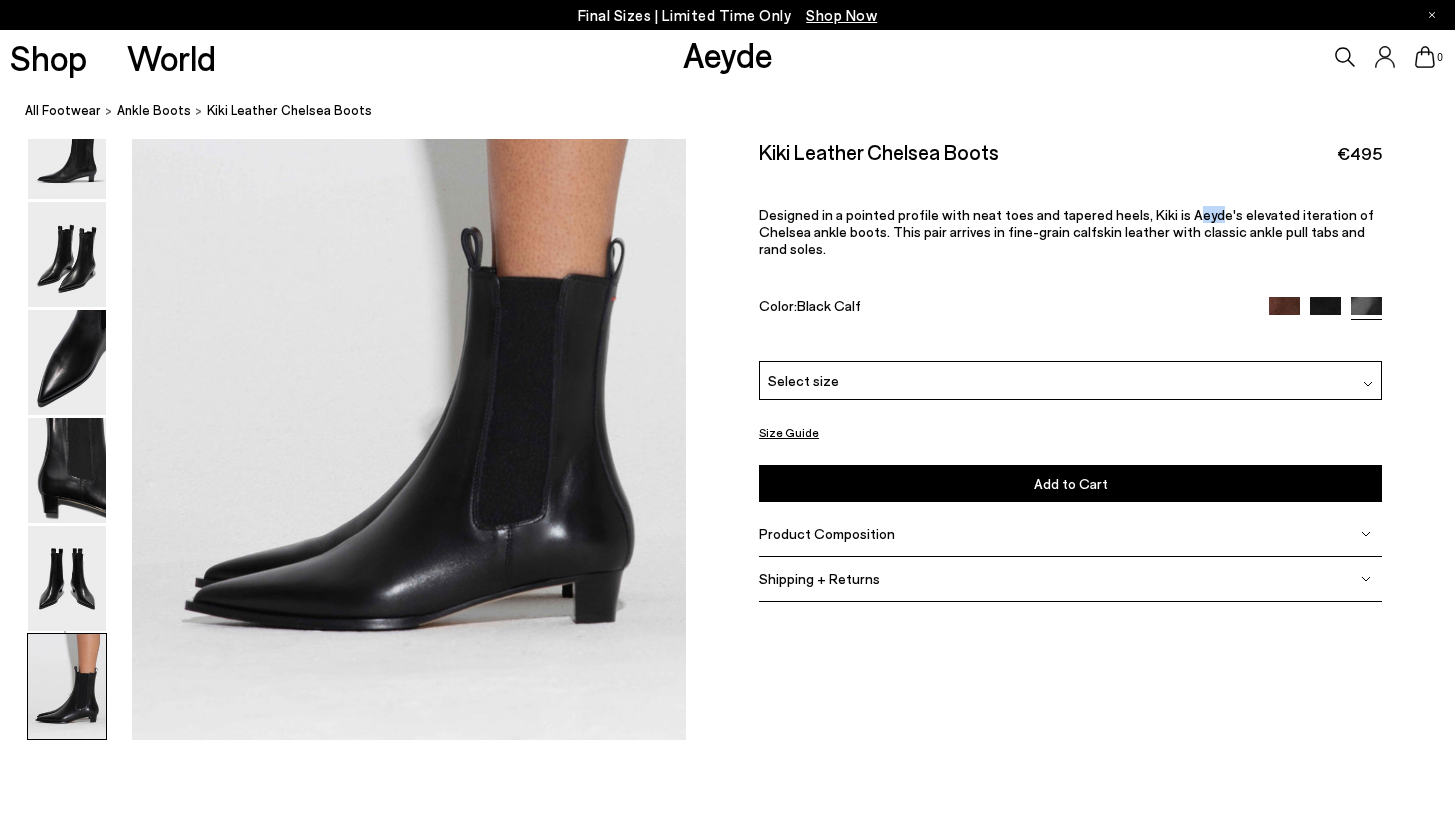drag, startPoint x: 1173, startPoint y: 200, endPoint x: 1191, endPoint y: 200, distance: 18 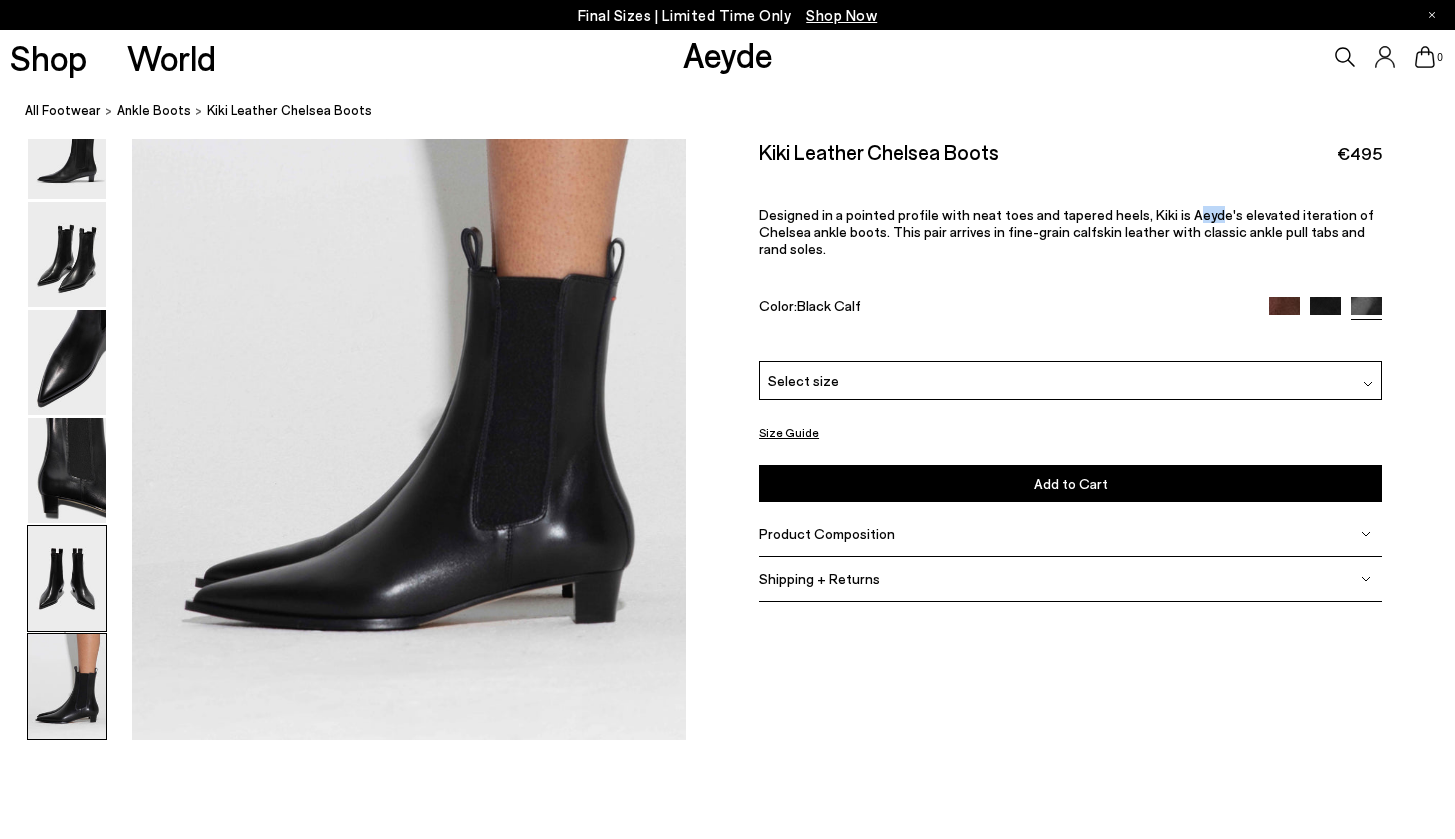 click at bounding box center [67, 578] 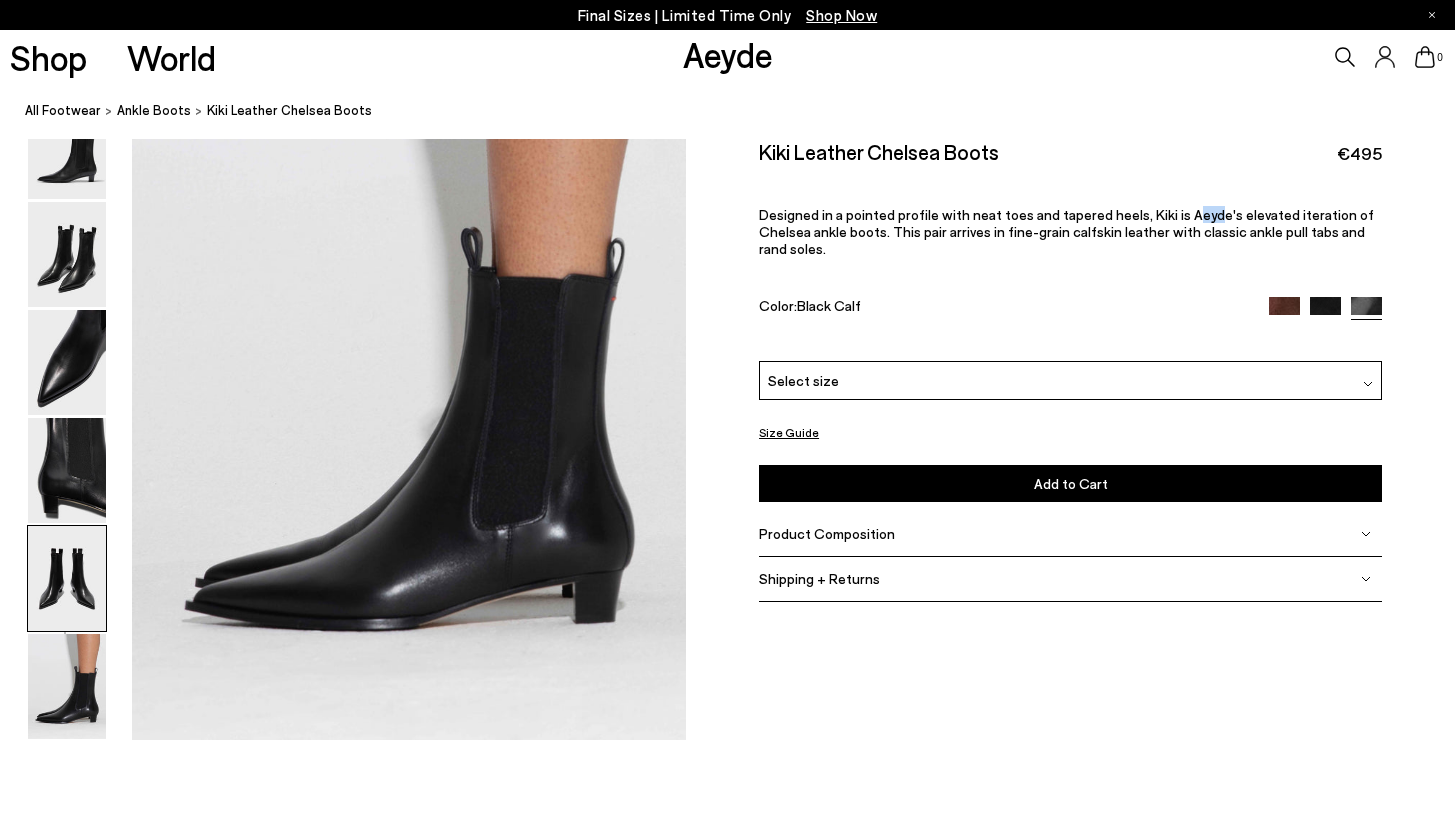 scroll, scrollTop: 2969, scrollLeft: 0, axis: vertical 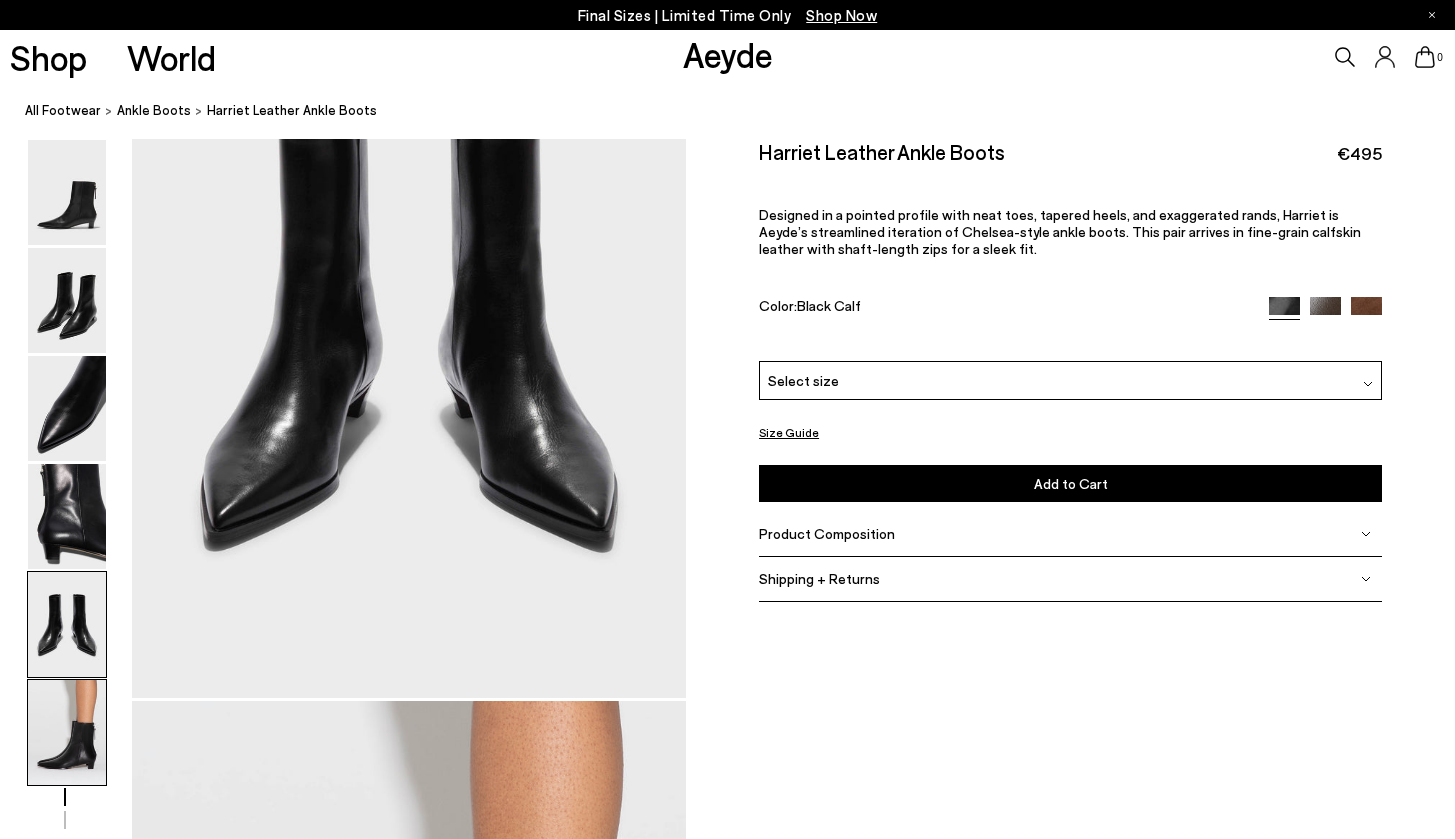 click at bounding box center [67, 732] 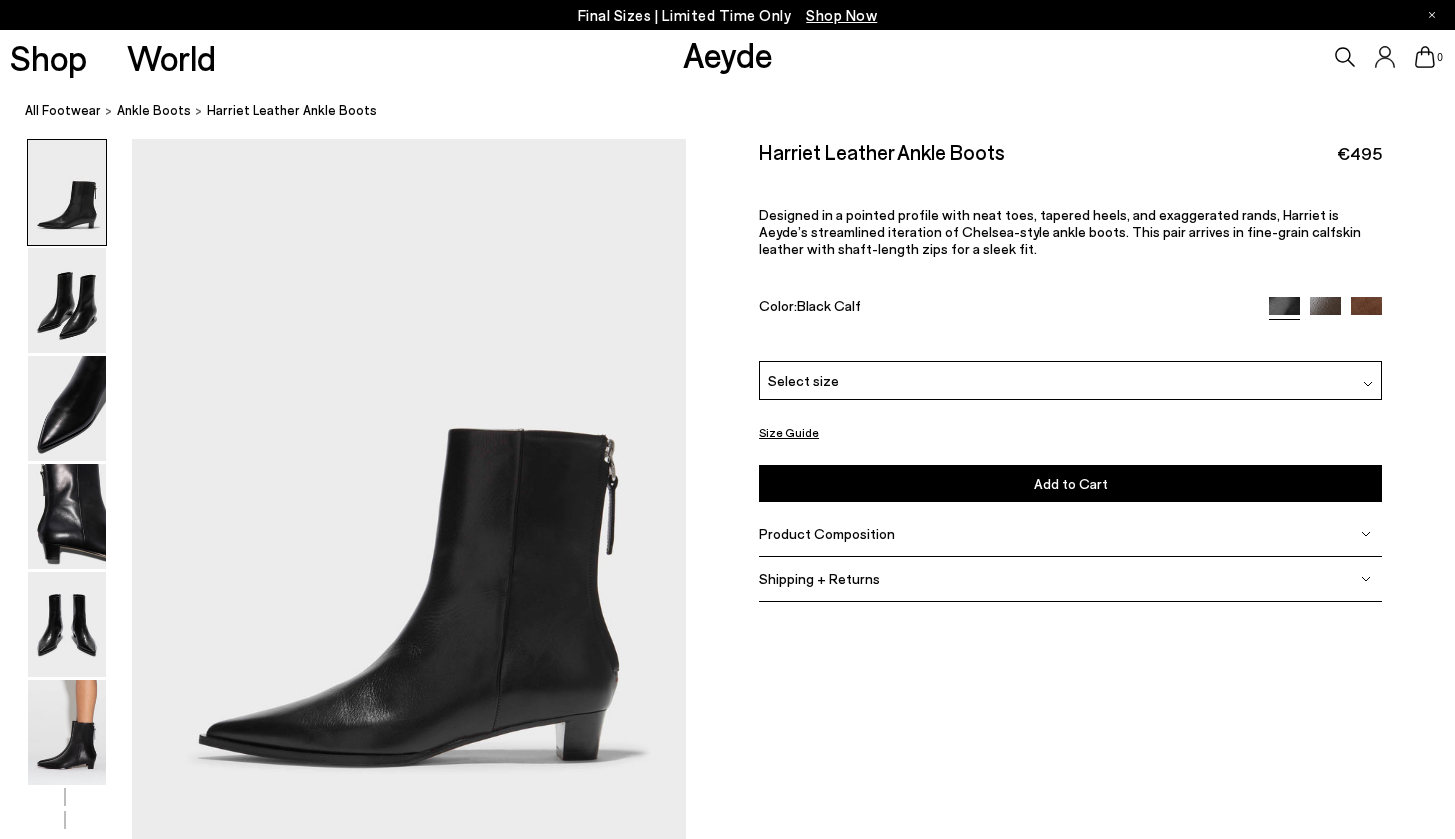 scroll, scrollTop: 0, scrollLeft: 0, axis: both 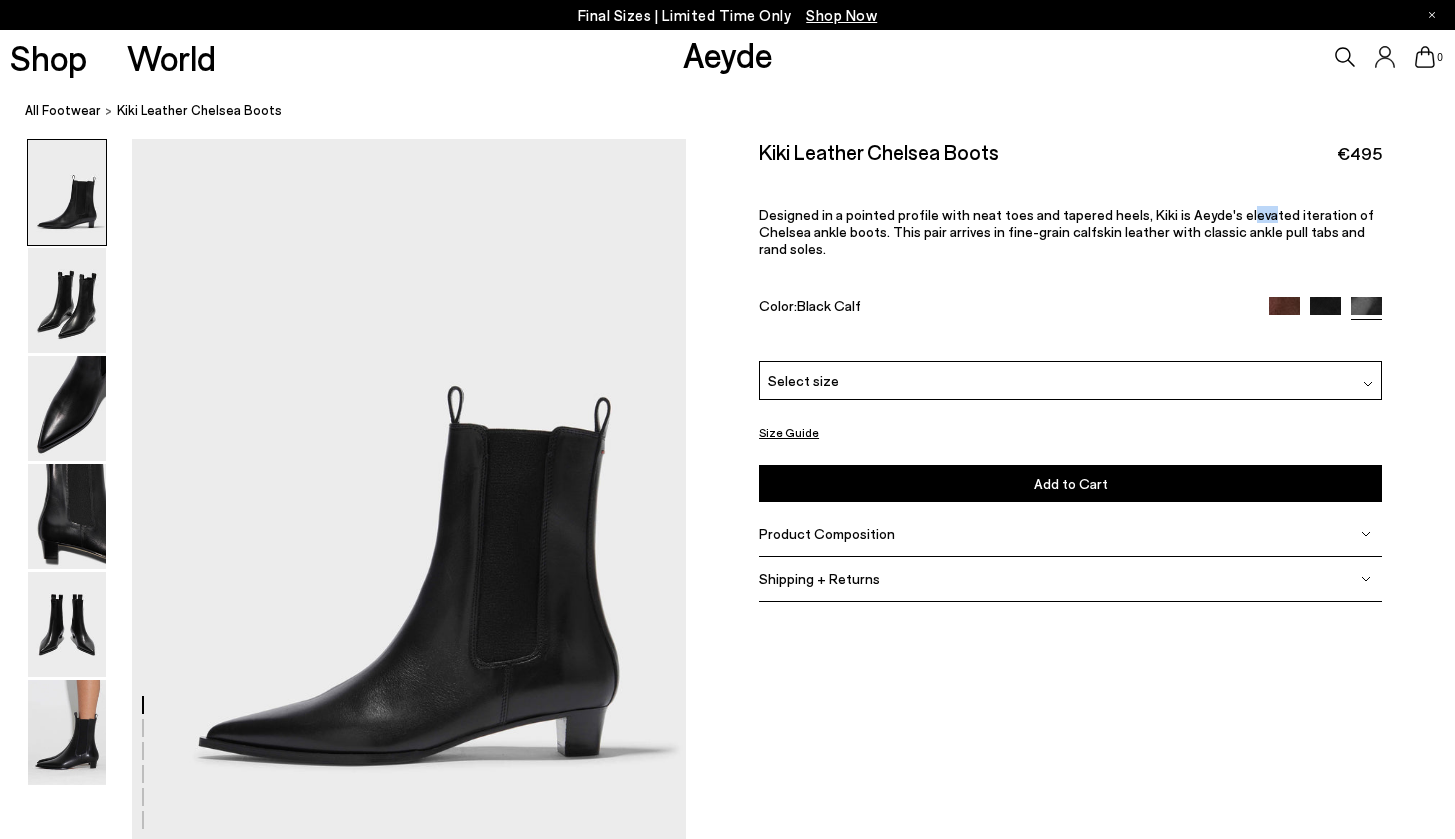 drag, startPoint x: 1222, startPoint y: 204, endPoint x: 1239, endPoint y: 207, distance: 17.262676 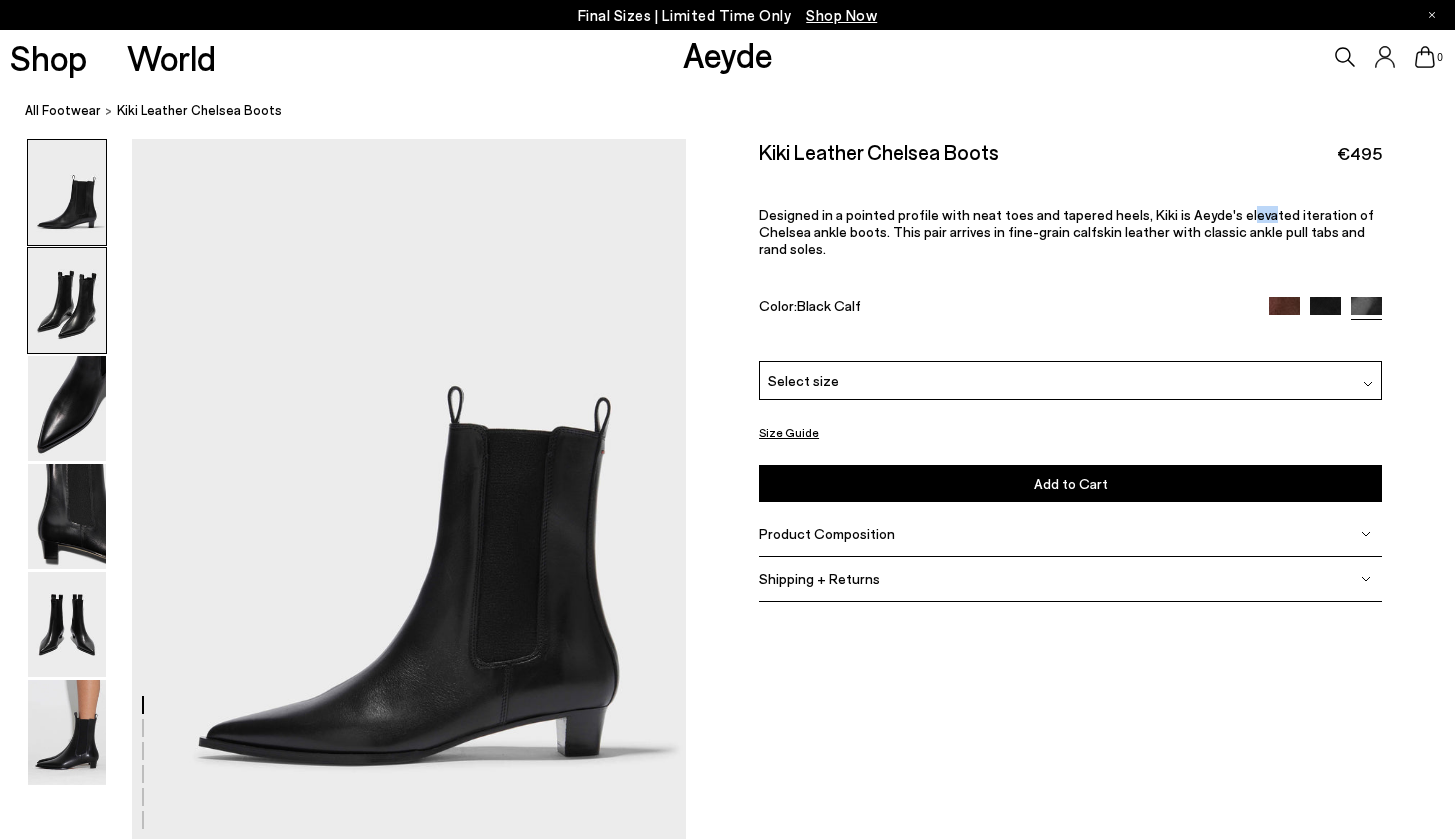 click at bounding box center (67, 300) 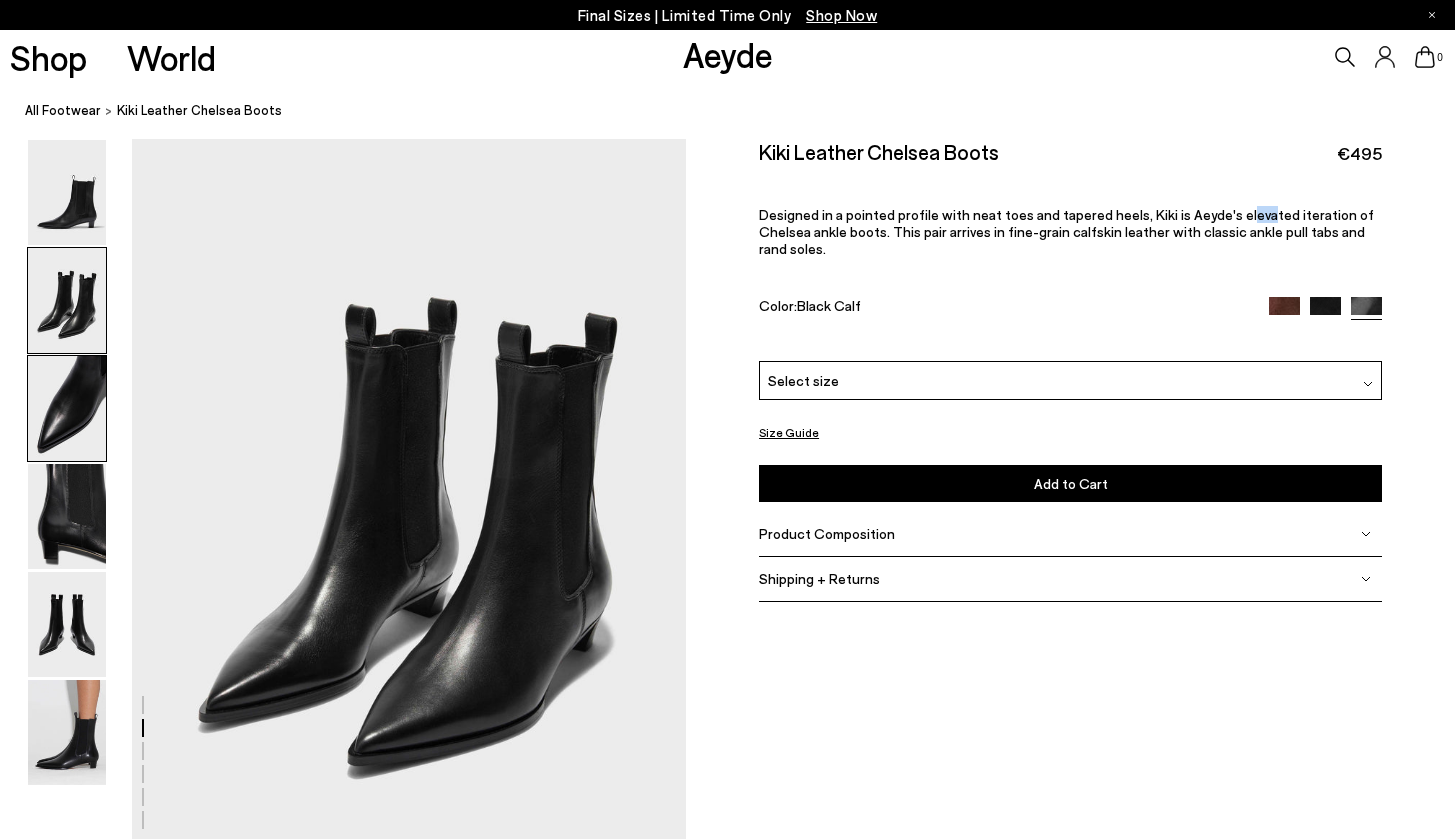 click at bounding box center [67, 408] 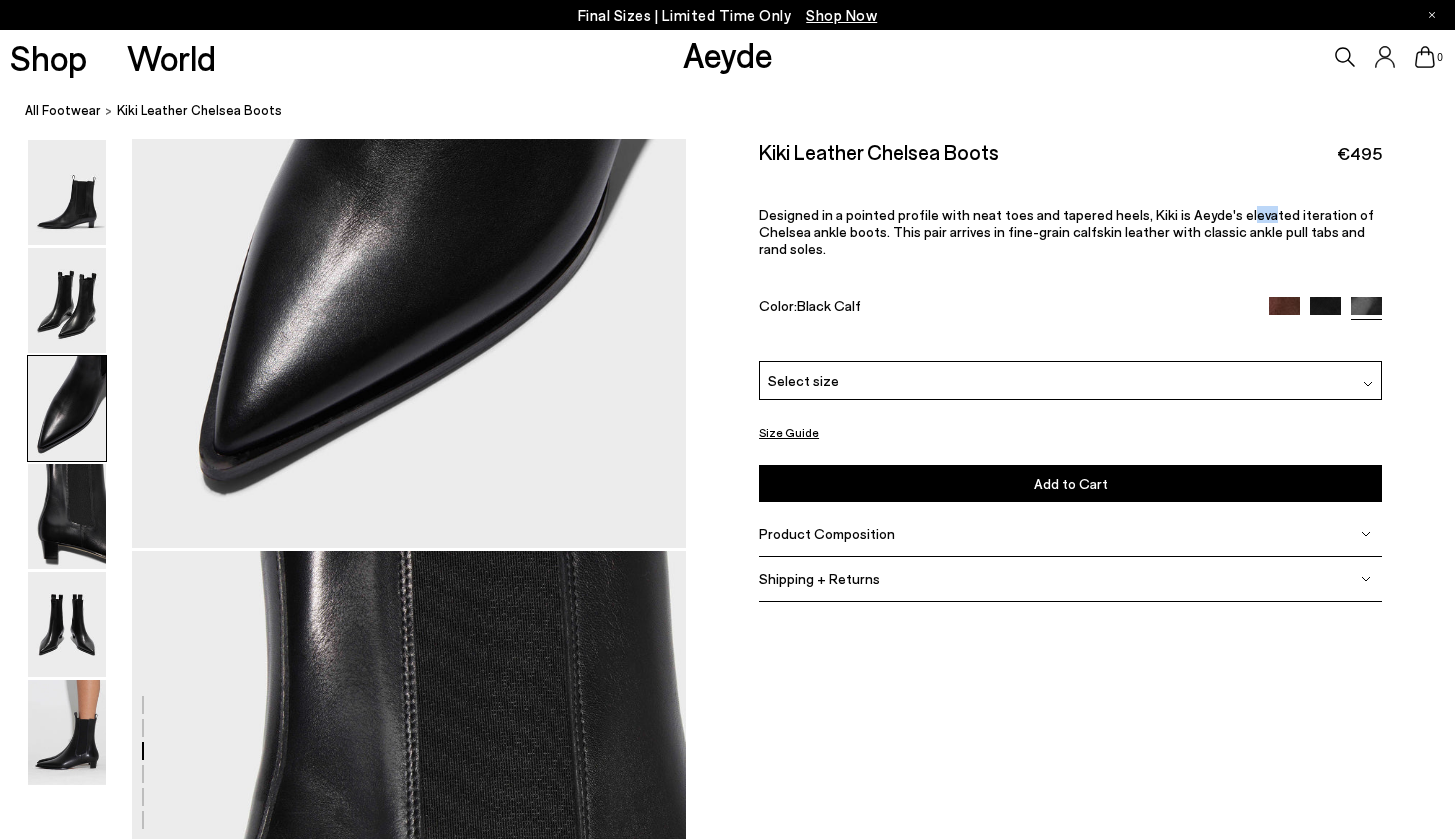 scroll, scrollTop: 1812, scrollLeft: 0, axis: vertical 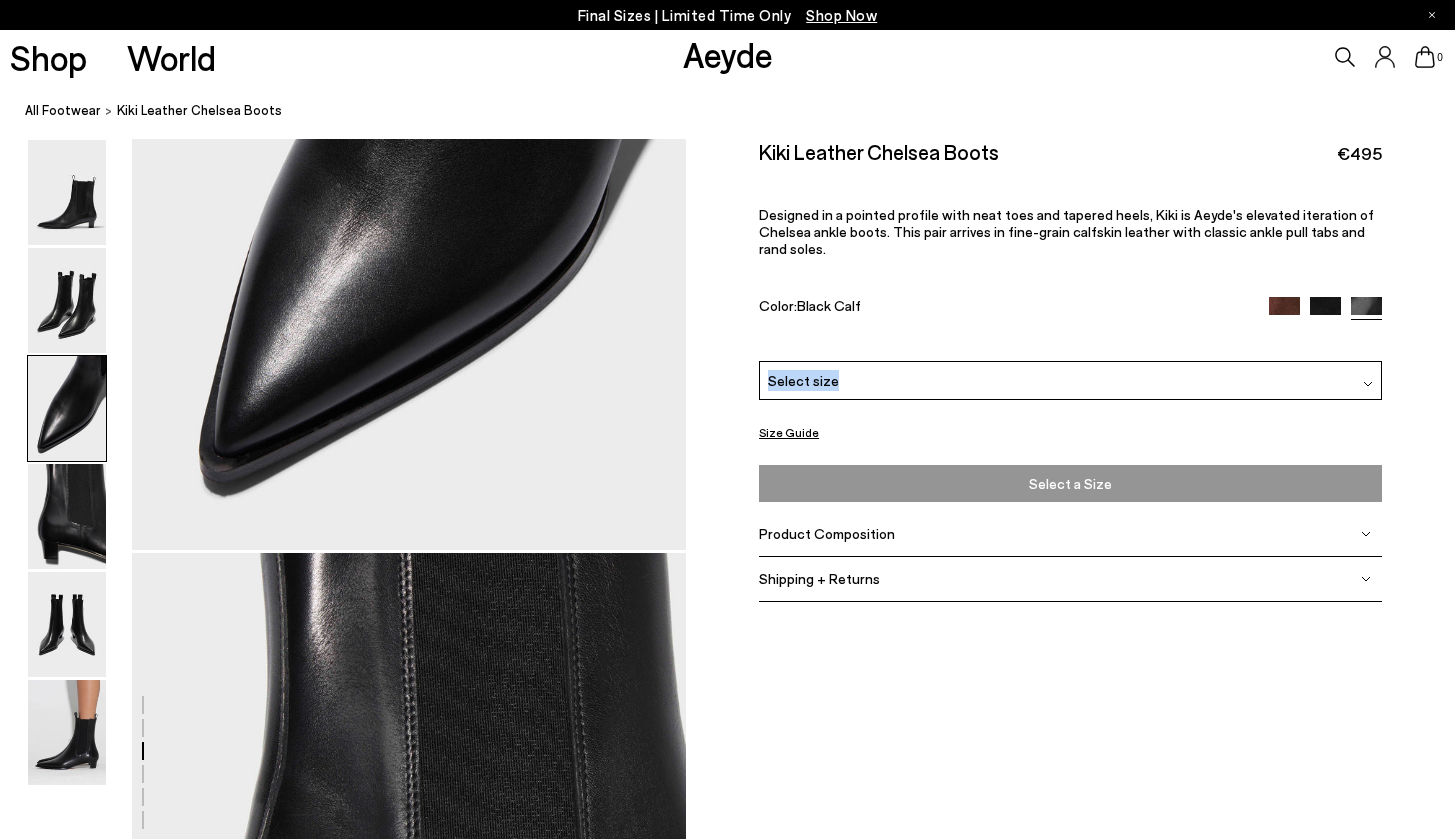 click on "Select size" at bounding box center [1070, 379] 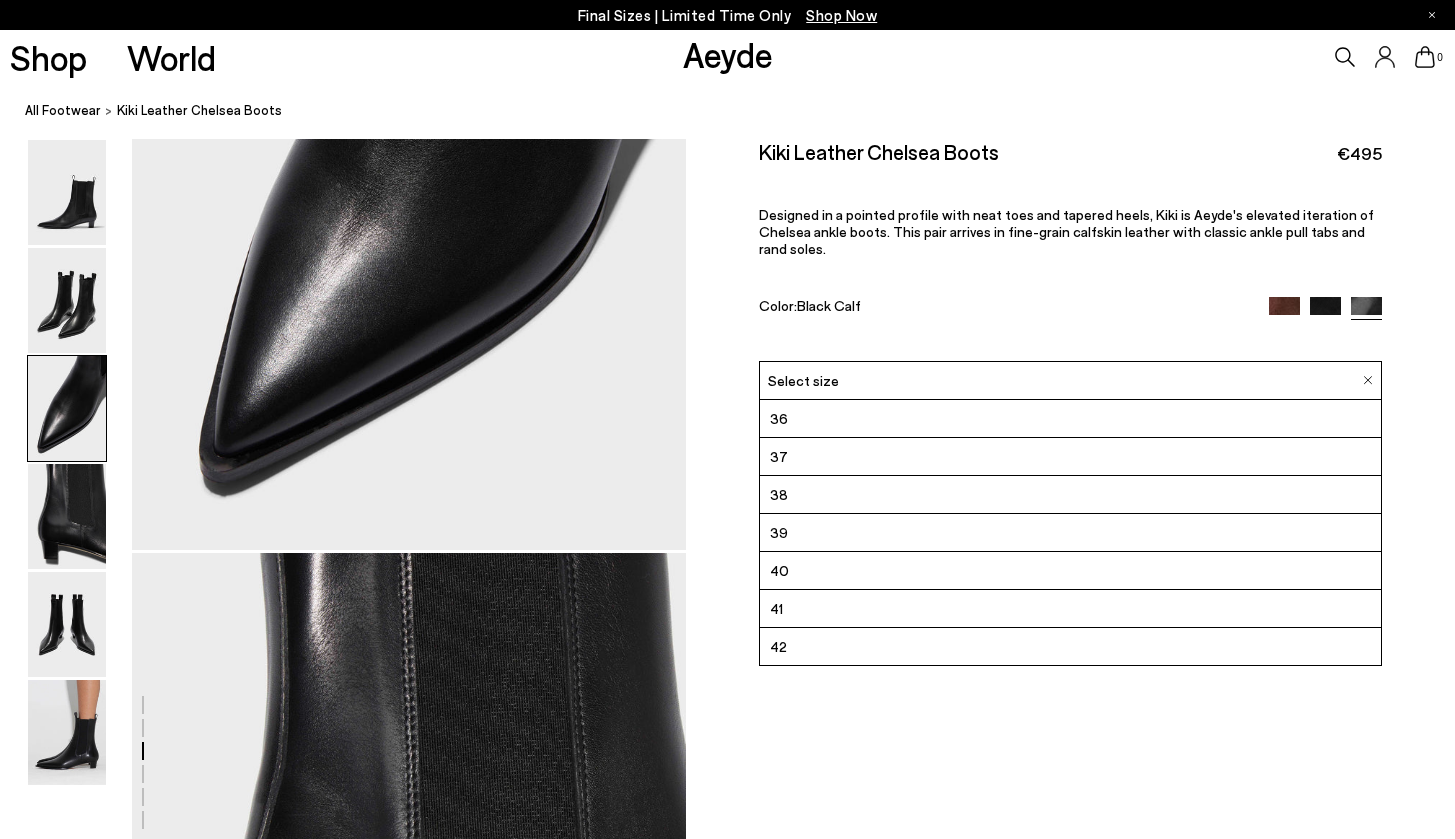 click at bounding box center (727, 552) 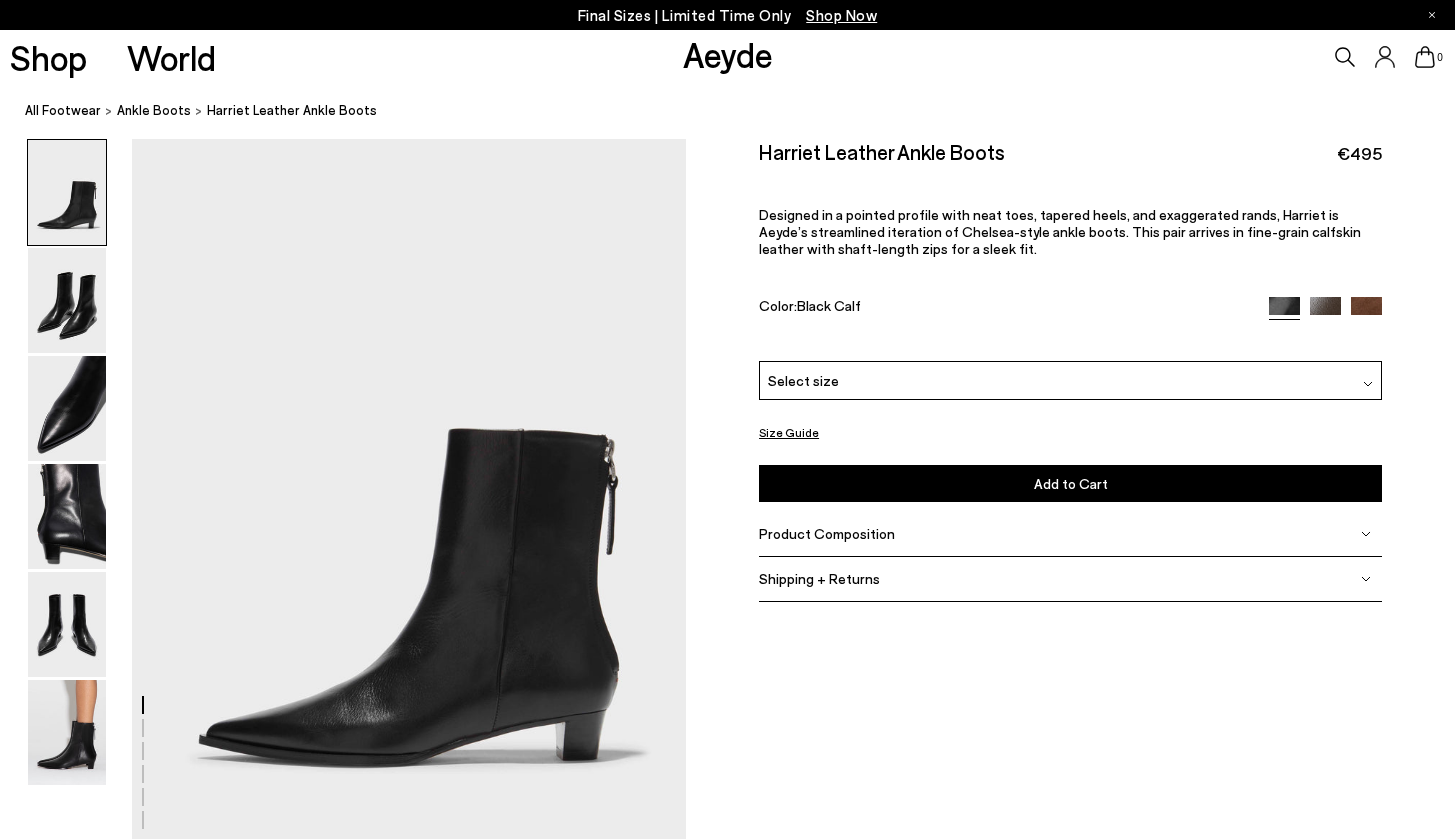 scroll, scrollTop: 0, scrollLeft: 0, axis: both 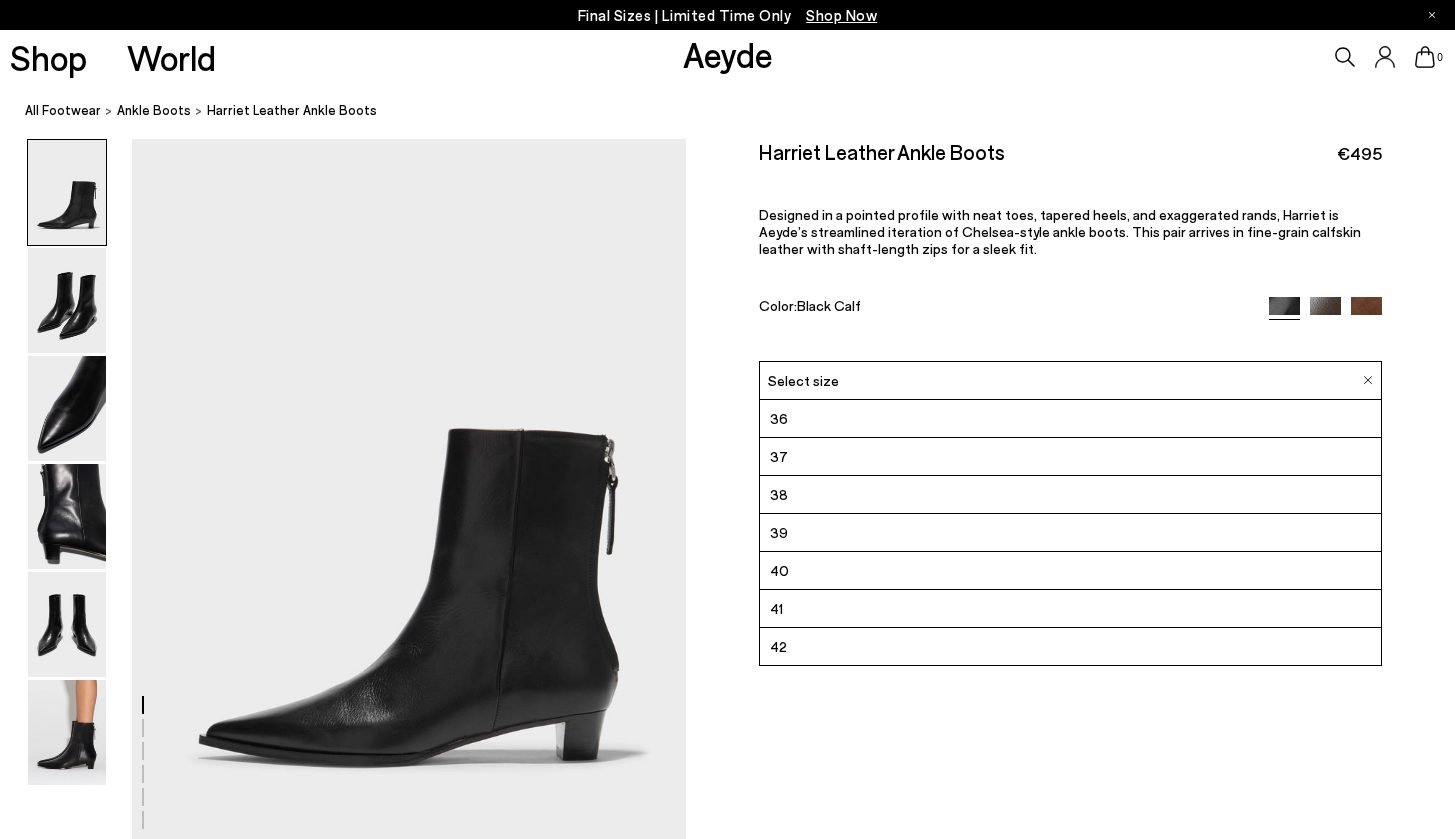 click on "40" at bounding box center (1070, 571) 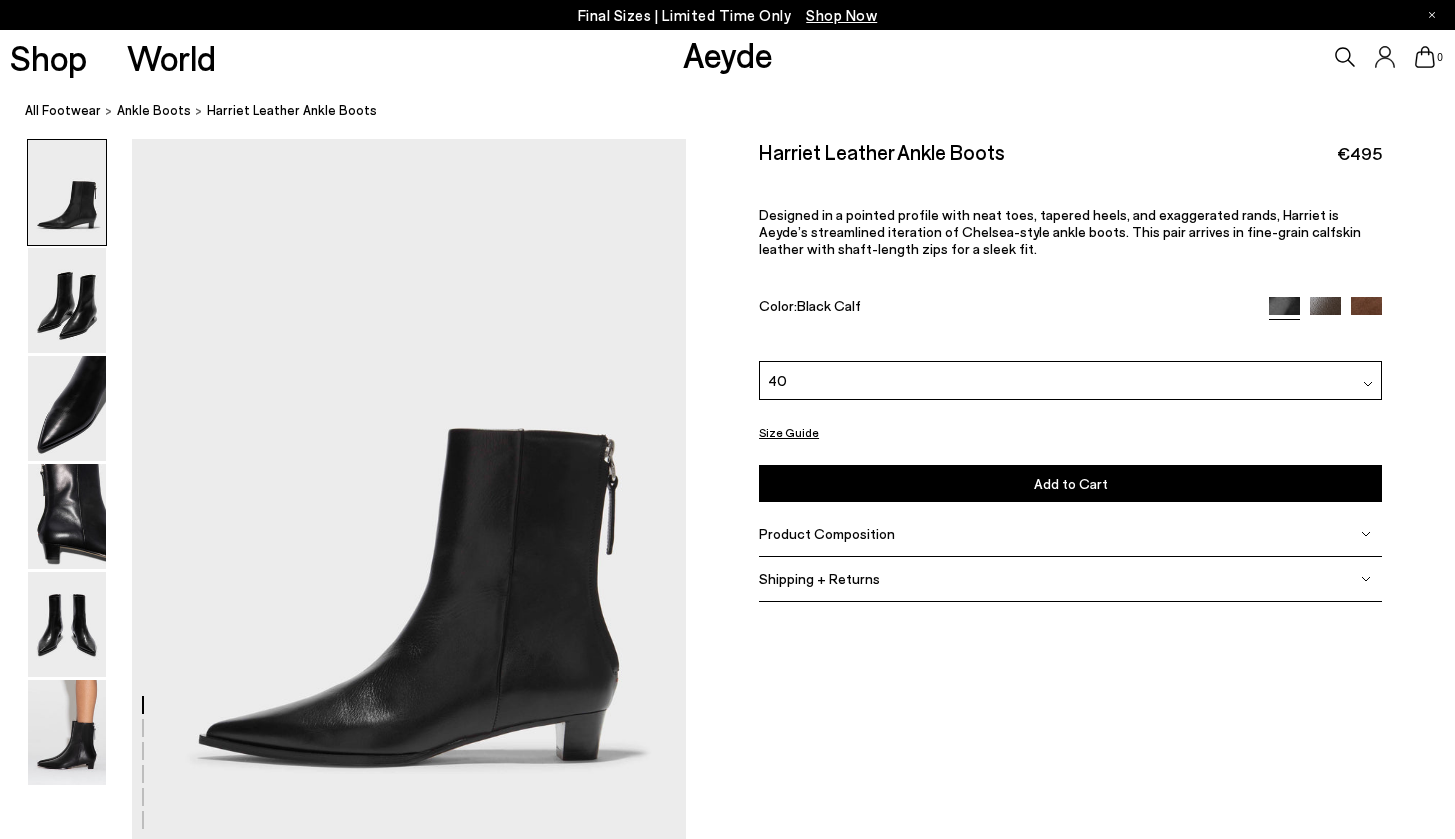 click on "Size Guide" at bounding box center (789, 432) 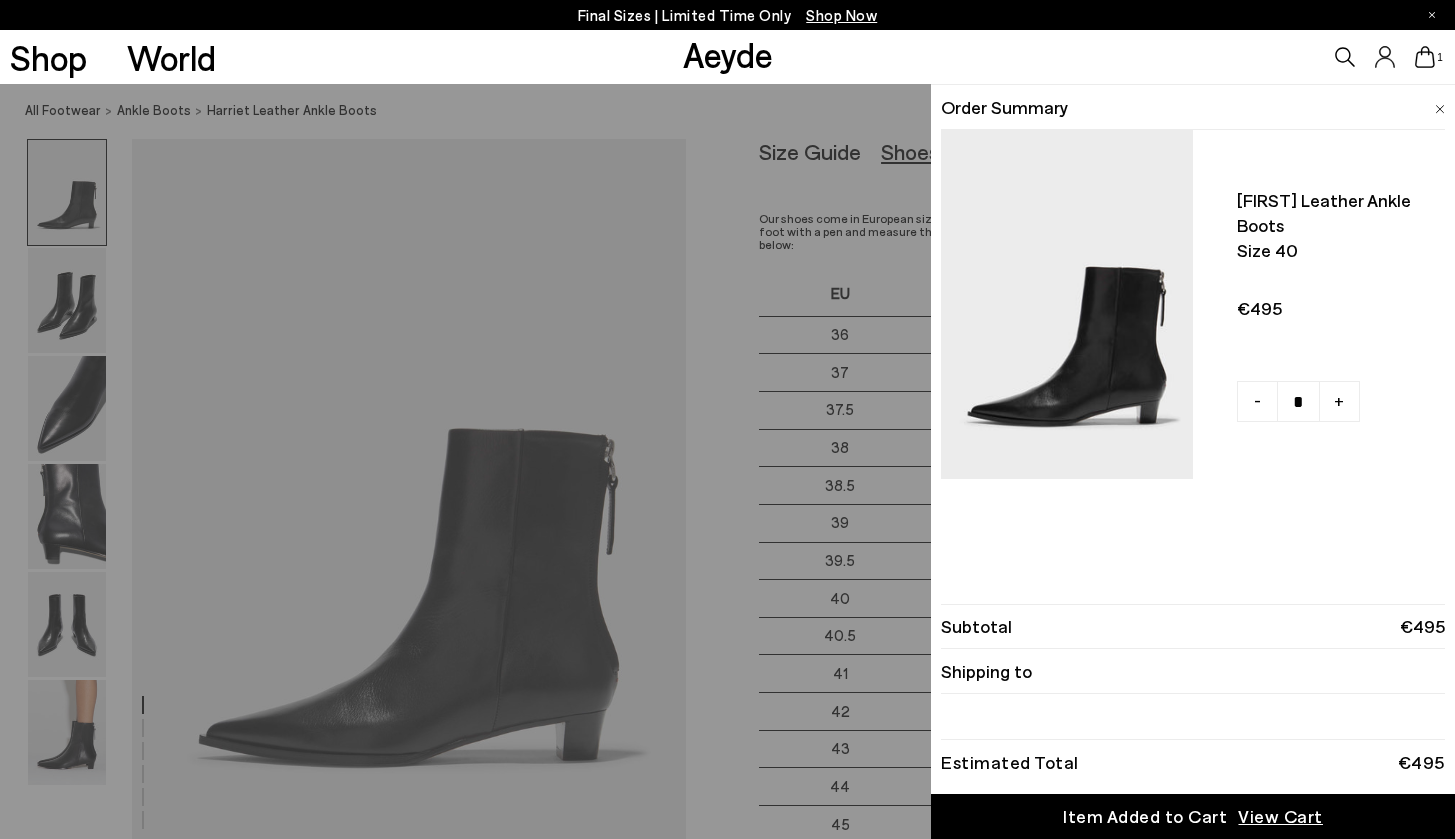 click on "Quick Add
Color
Size
View Details
Order Summary
[FIRST] leather ankle boots
Size
40
- +" at bounding box center [727, 461] 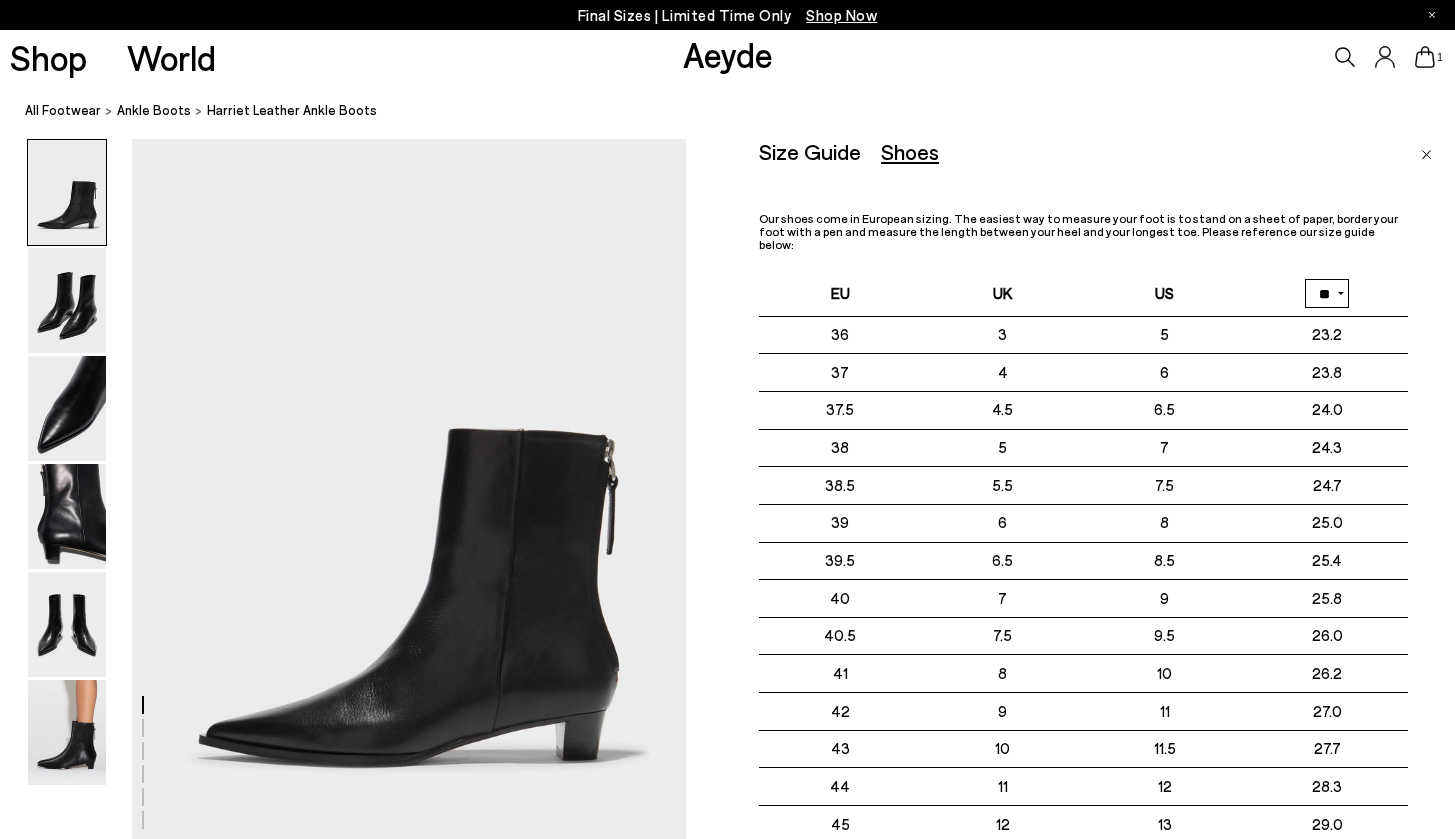 click at bounding box center (343, 2364) 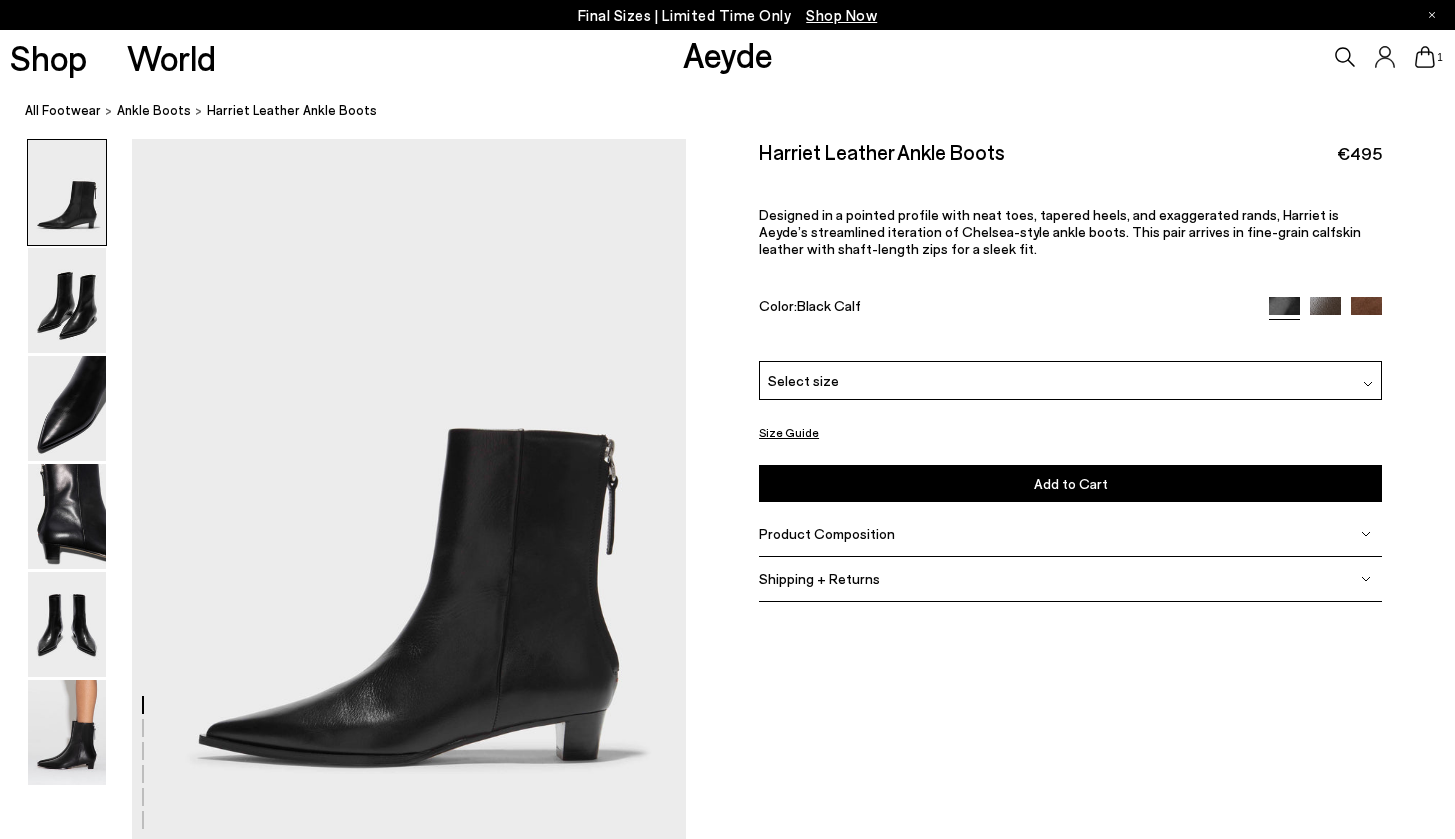 click on "Select size" at bounding box center [1070, 380] 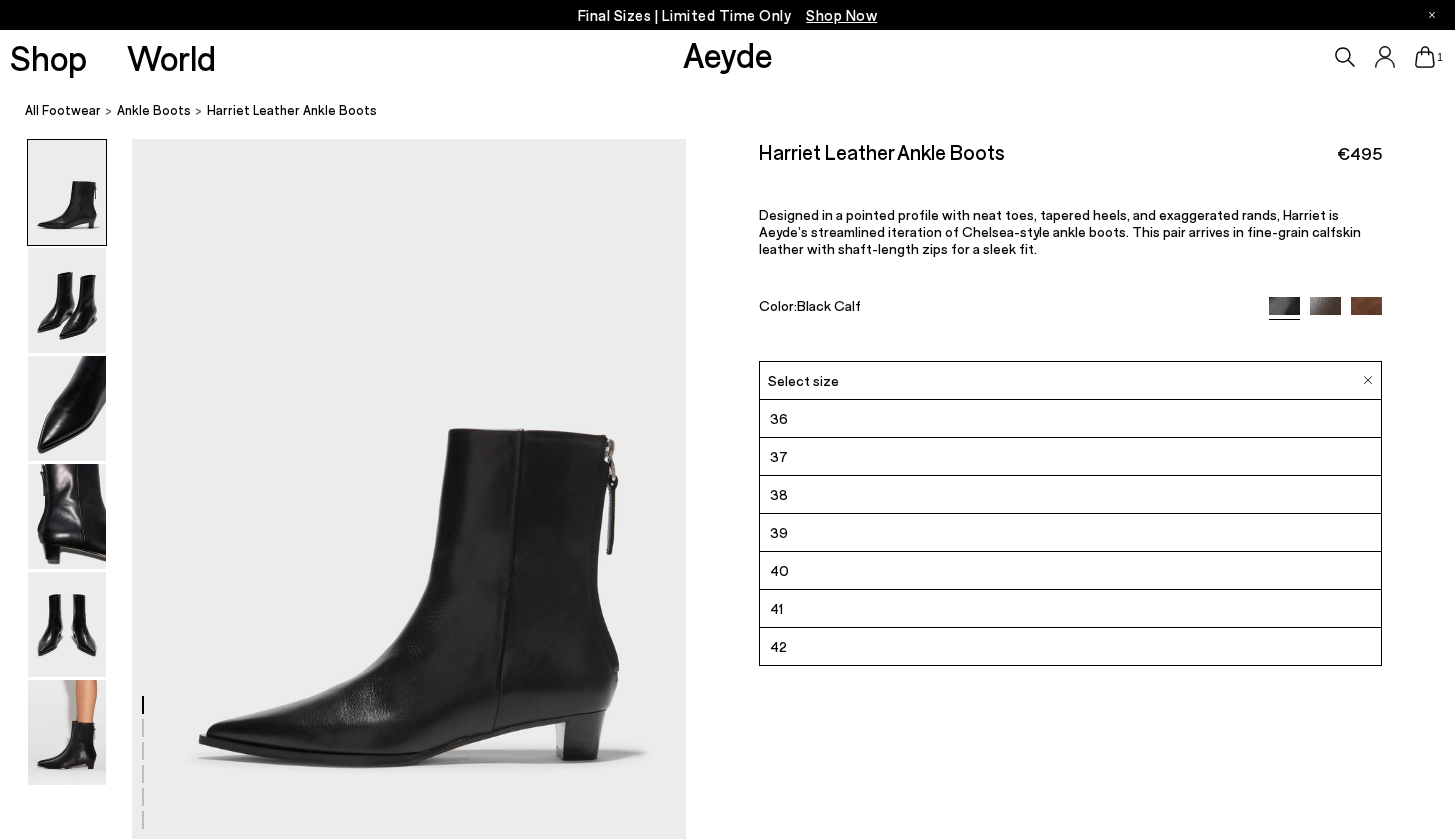 click at bounding box center [343, 2364] 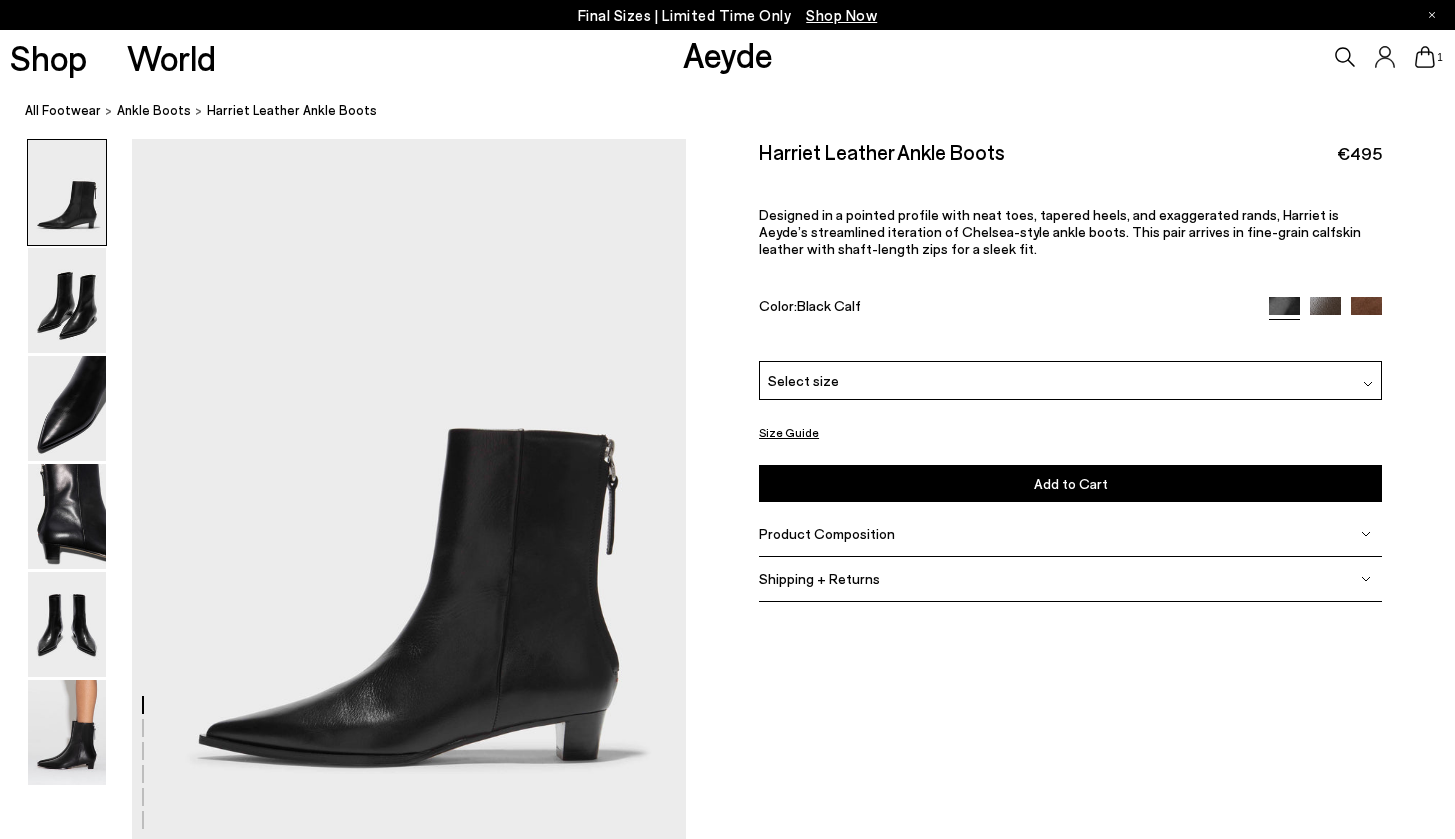click on "Select size" at bounding box center (1070, 380) 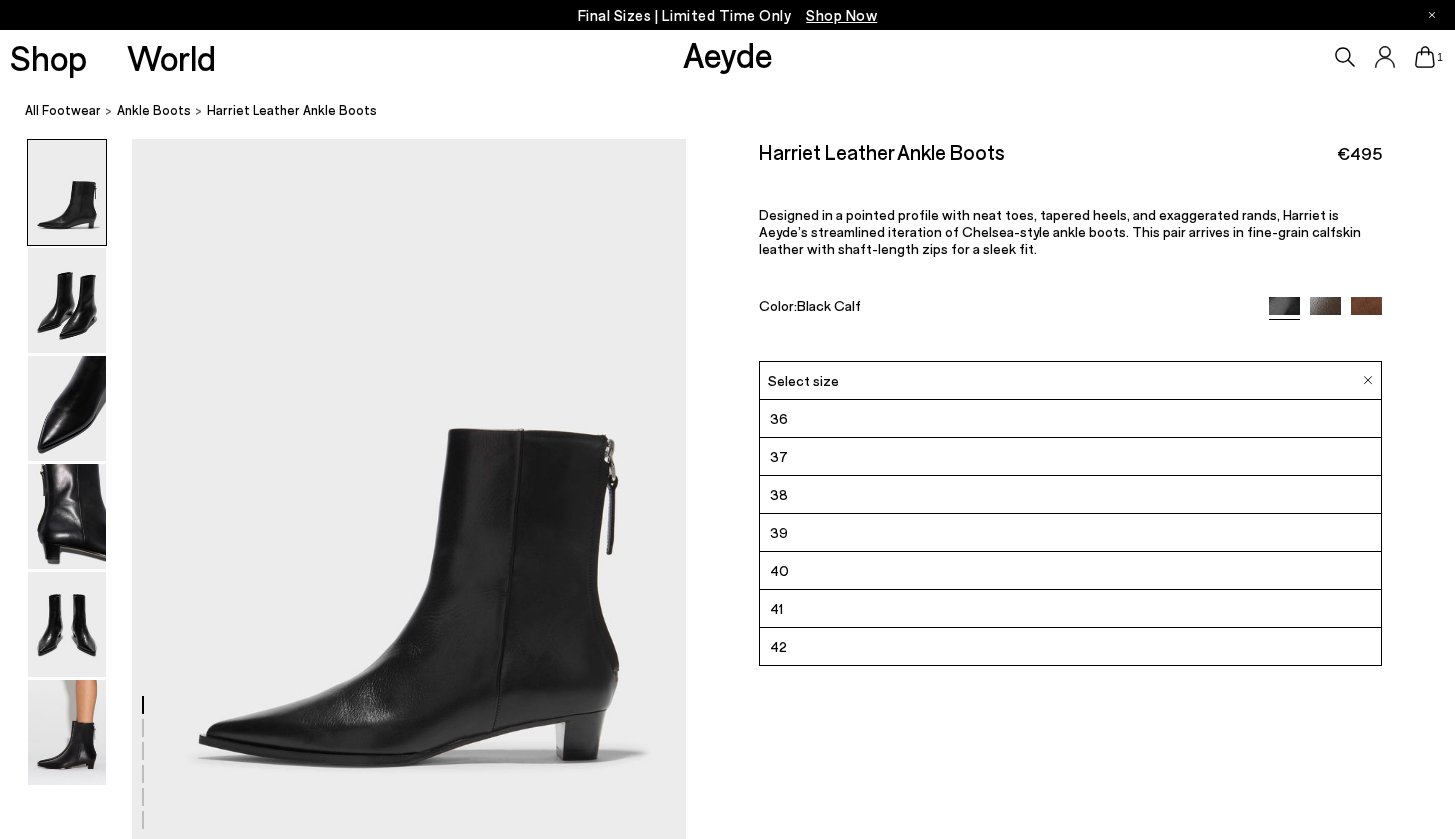 click on "39" at bounding box center [1070, 533] 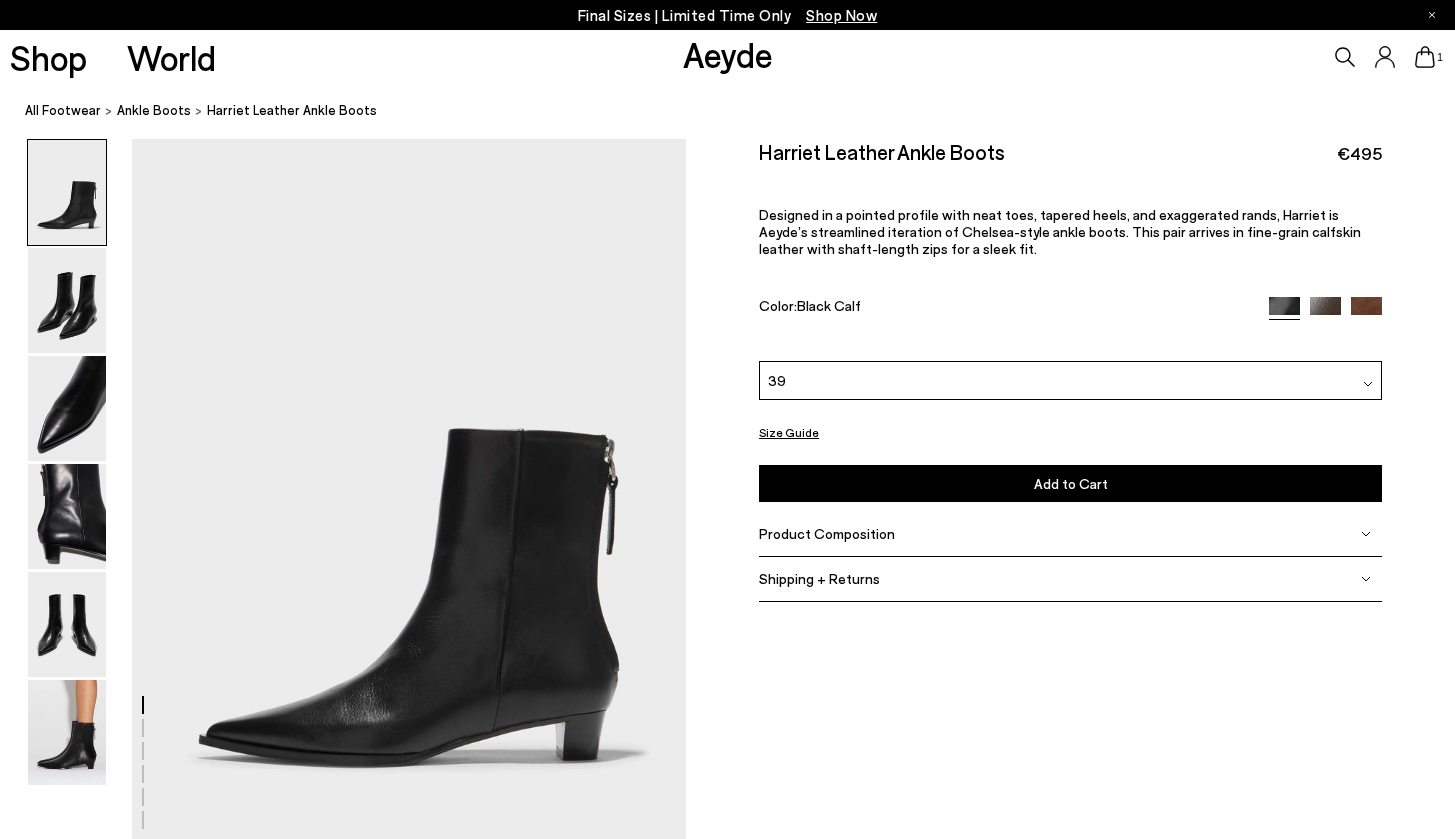 click at bounding box center (343, 2364) 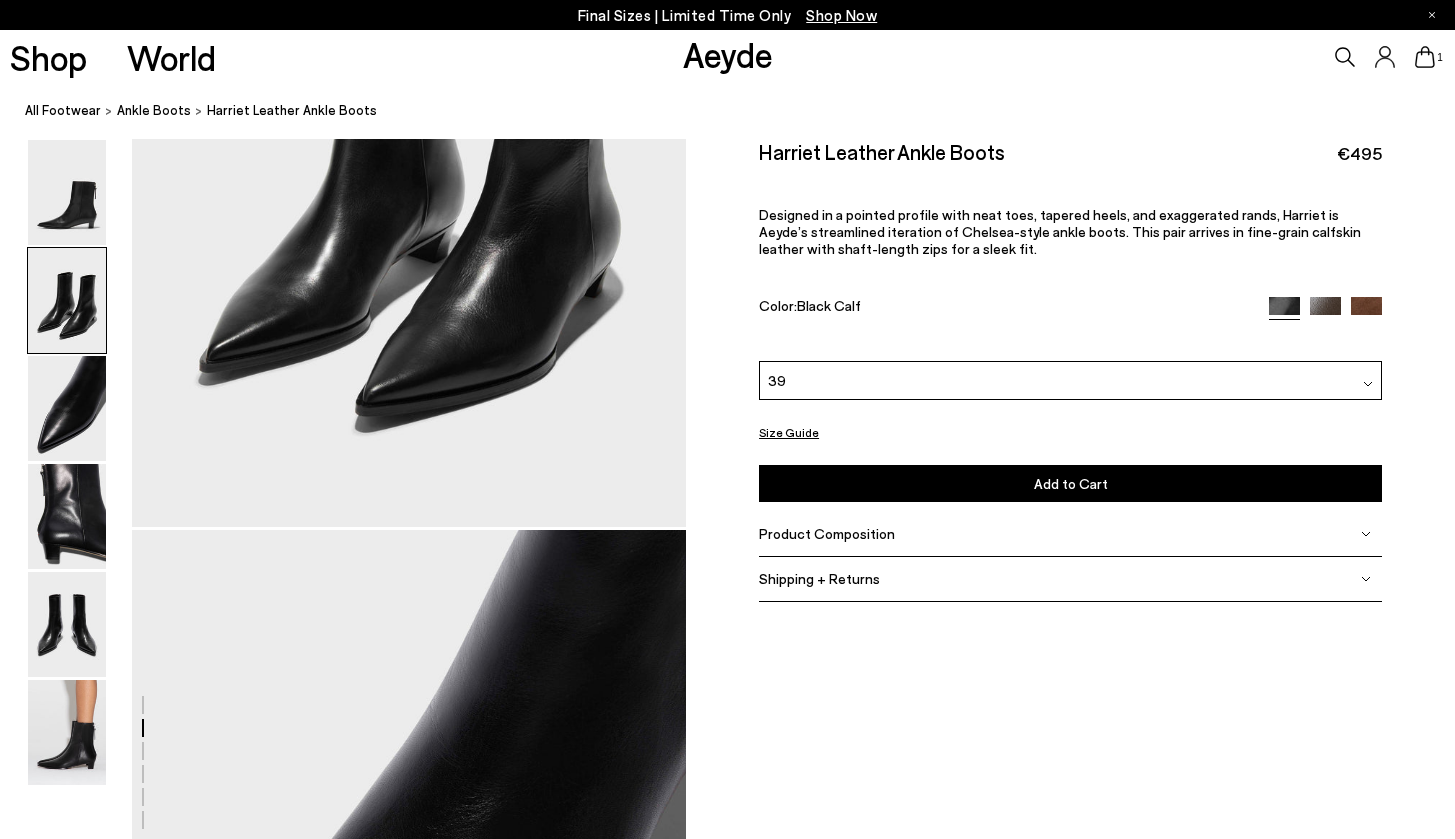 scroll, scrollTop: 1086, scrollLeft: 0, axis: vertical 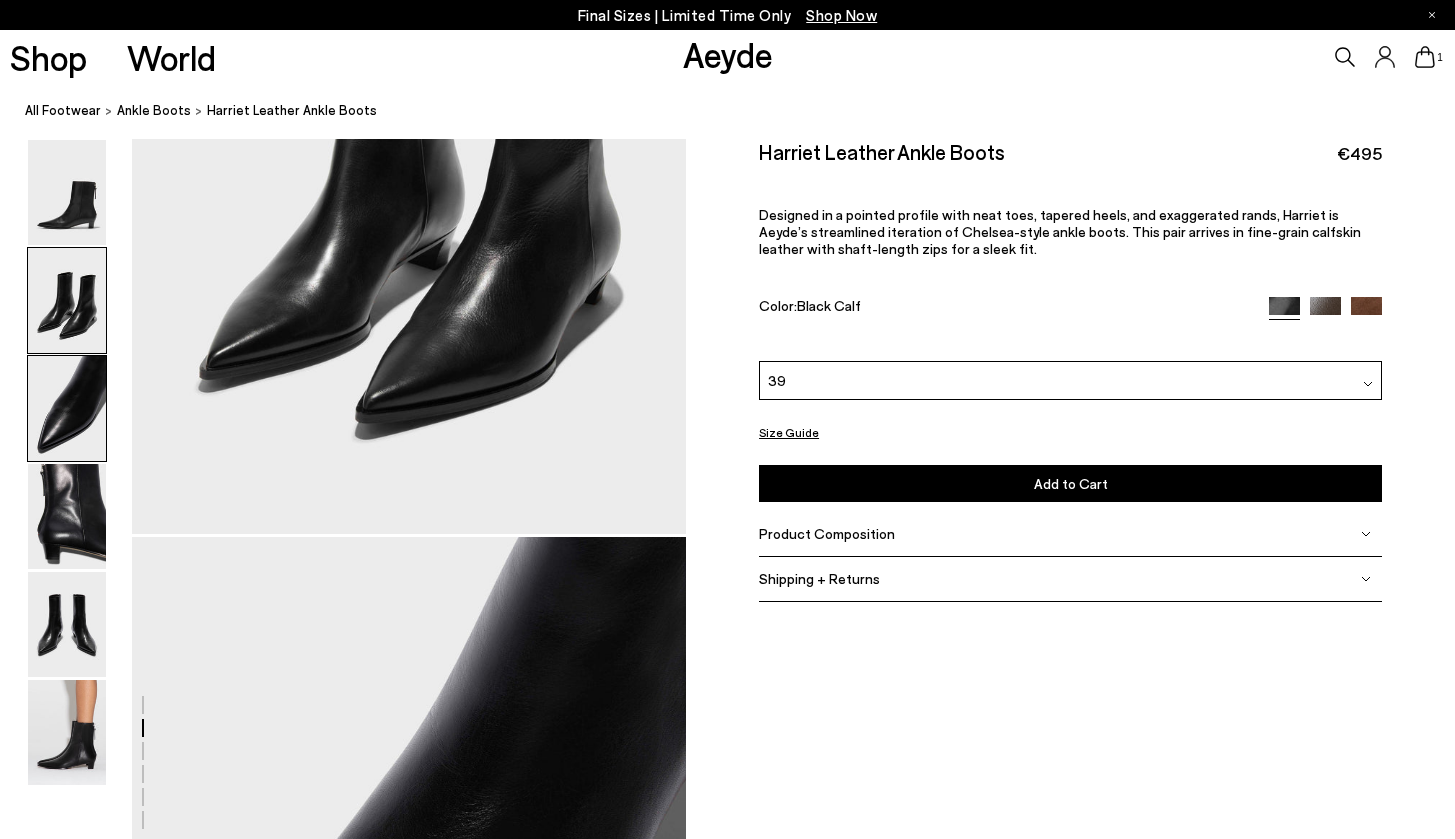click at bounding box center (67, 408) 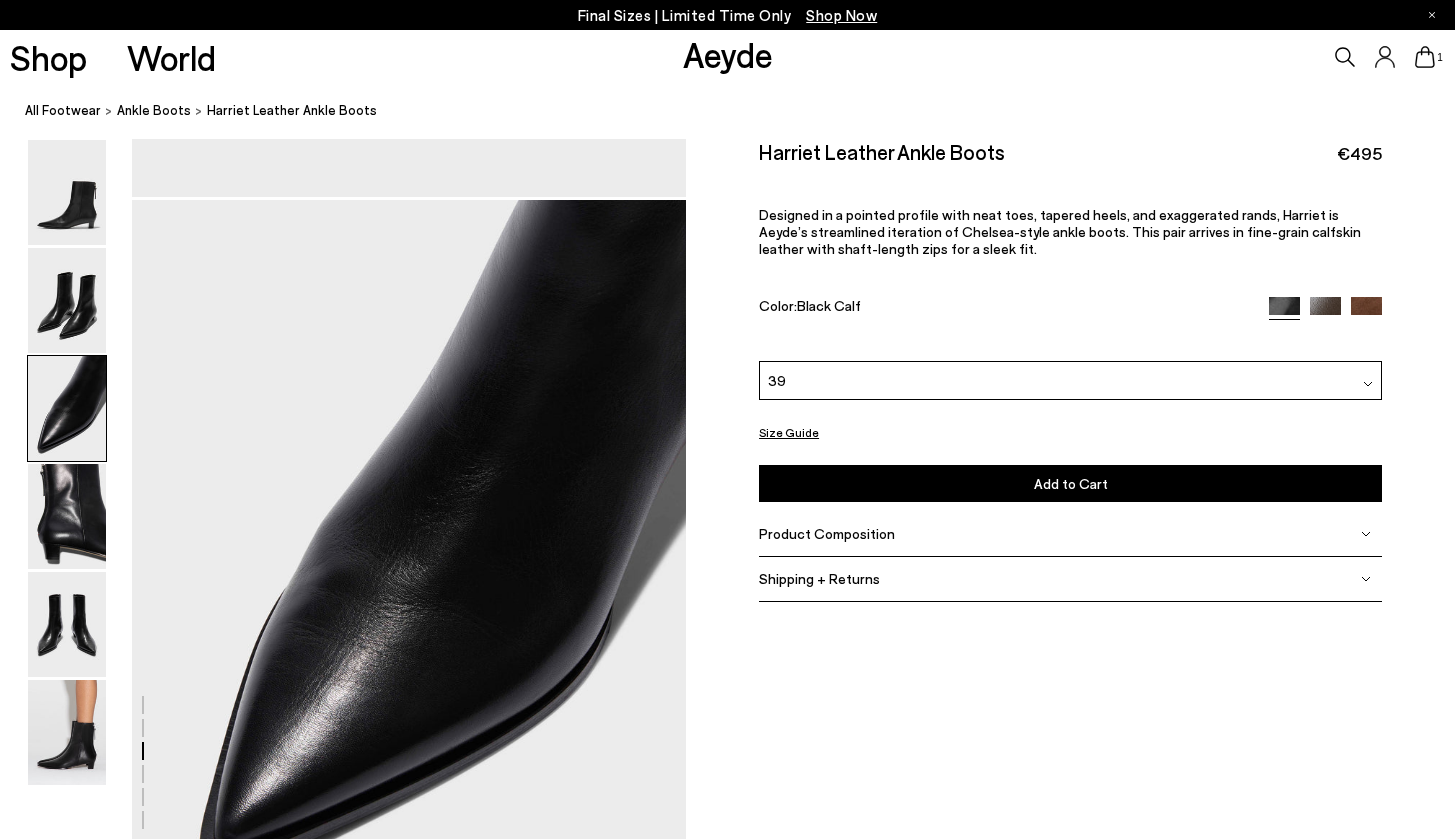 scroll, scrollTop: 1485, scrollLeft: 0, axis: vertical 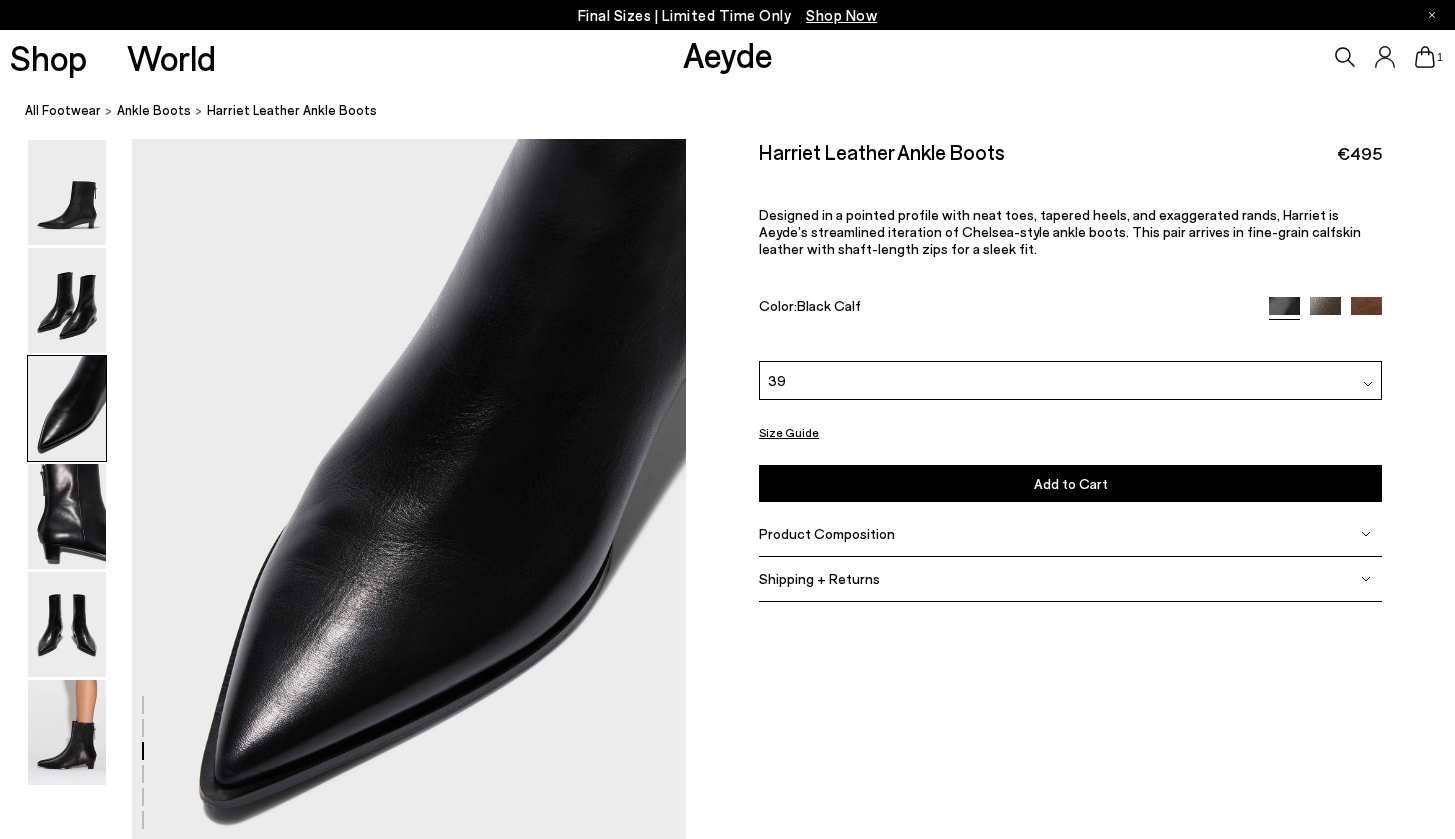 click on "Shipping + Returns" at bounding box center (1070, 579) 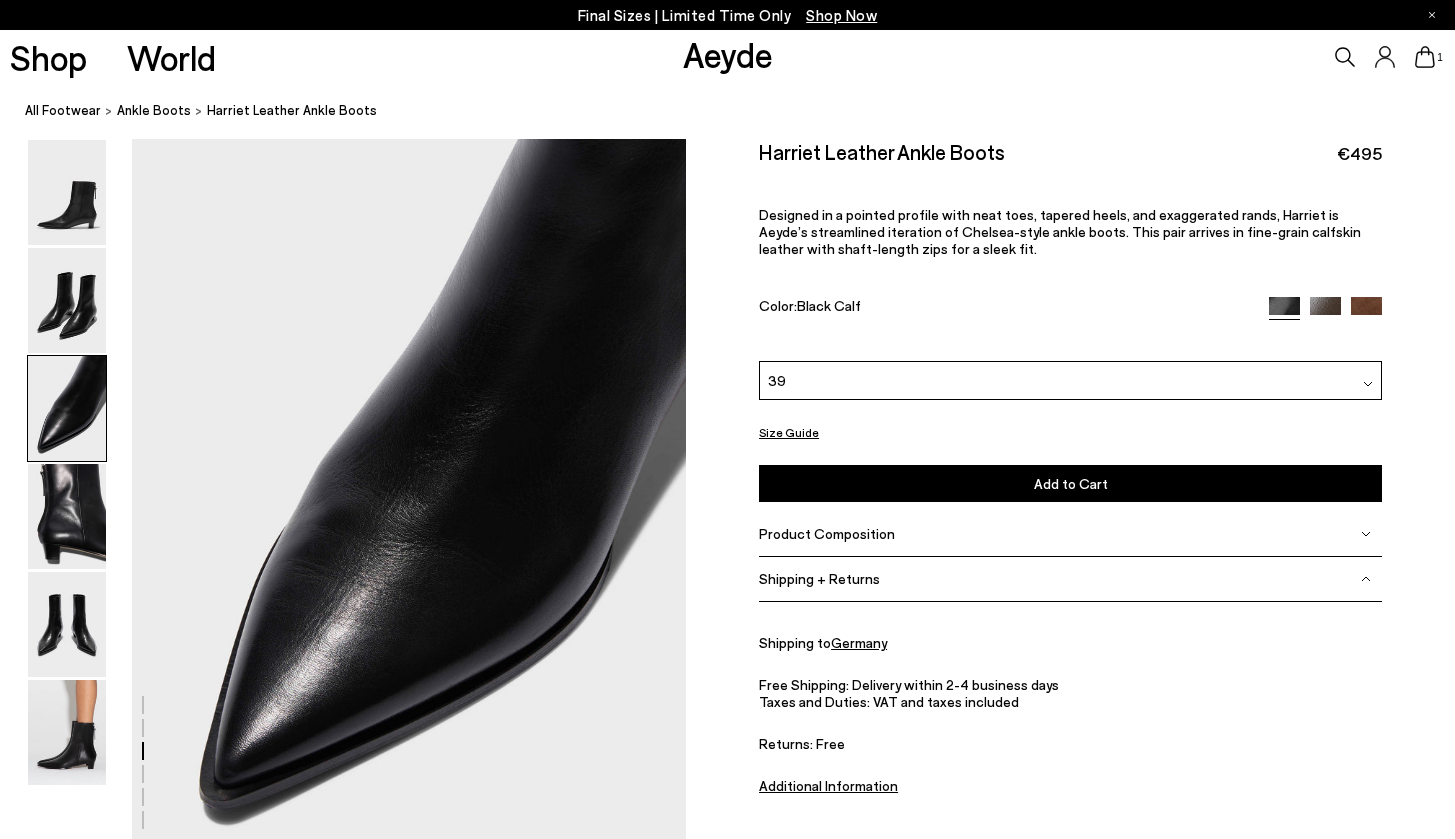 click on "Product Composition" at bounding box center (827, 533) 